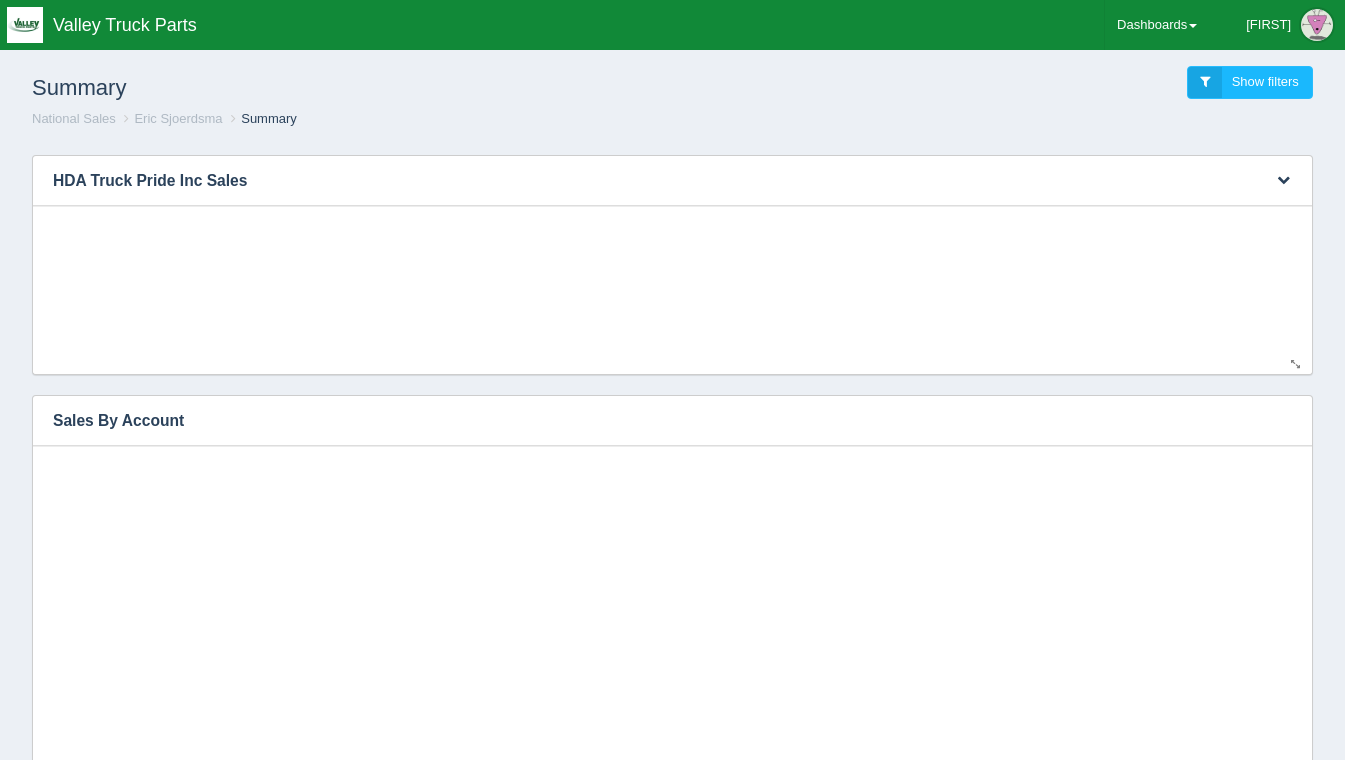 scroll, scrollTop: 0, scrollLeft: 0, axis: both 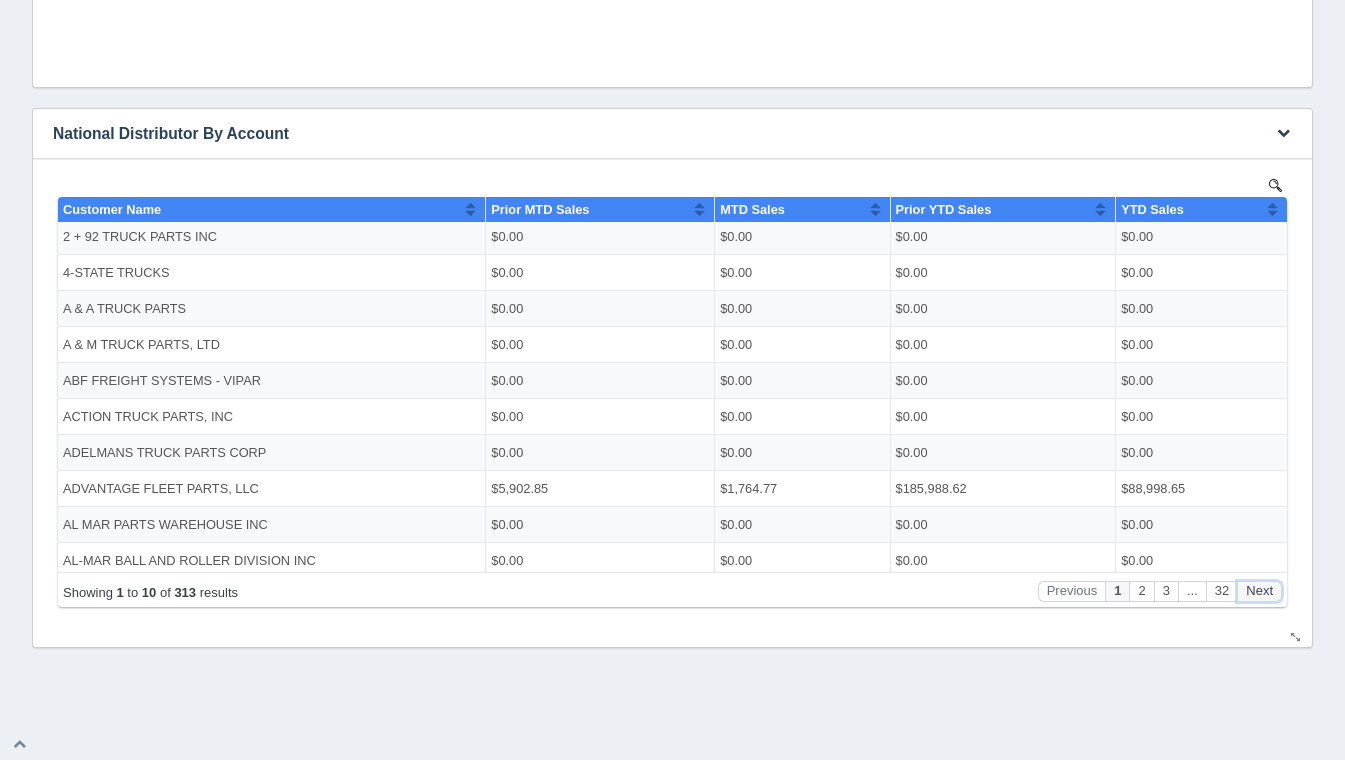 click on "Next" at bounding box center (1259, 590) 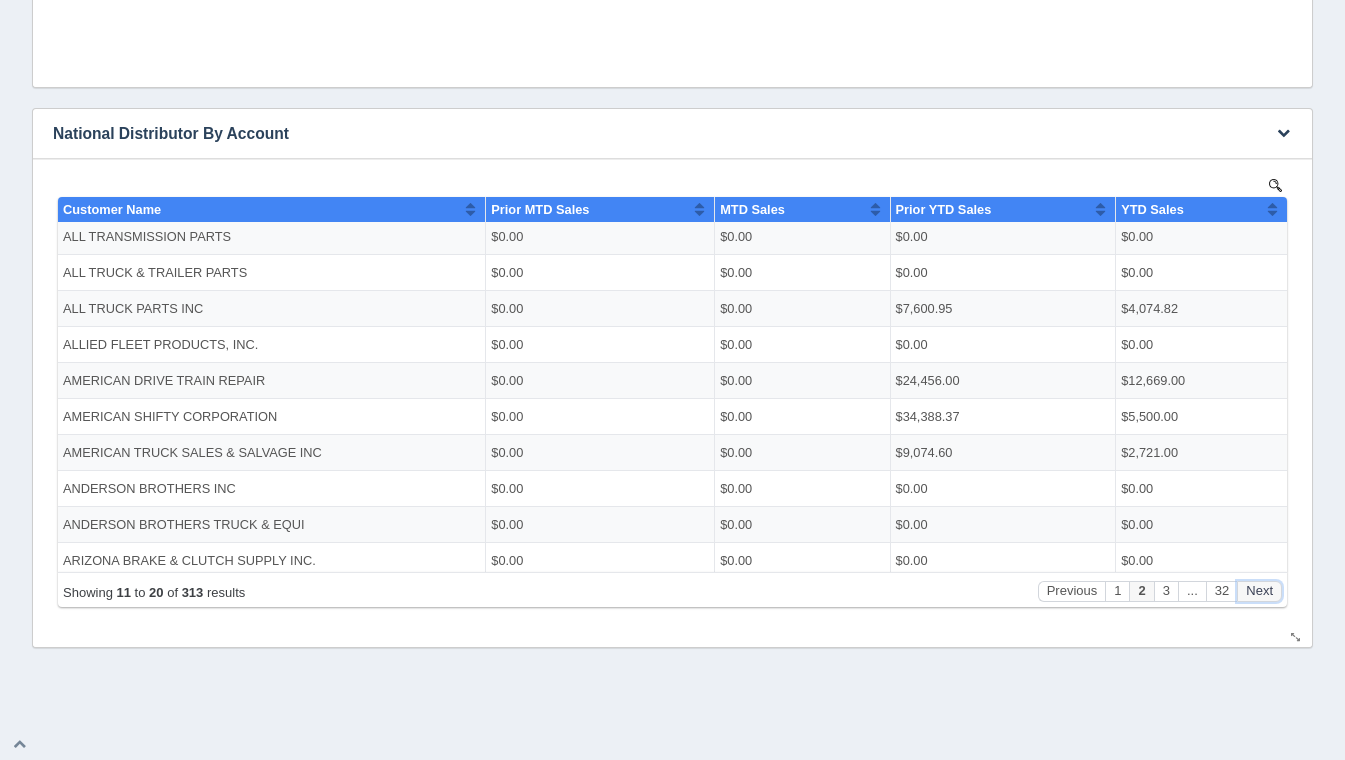 click on "Next" at bounding box center (1259, 590) 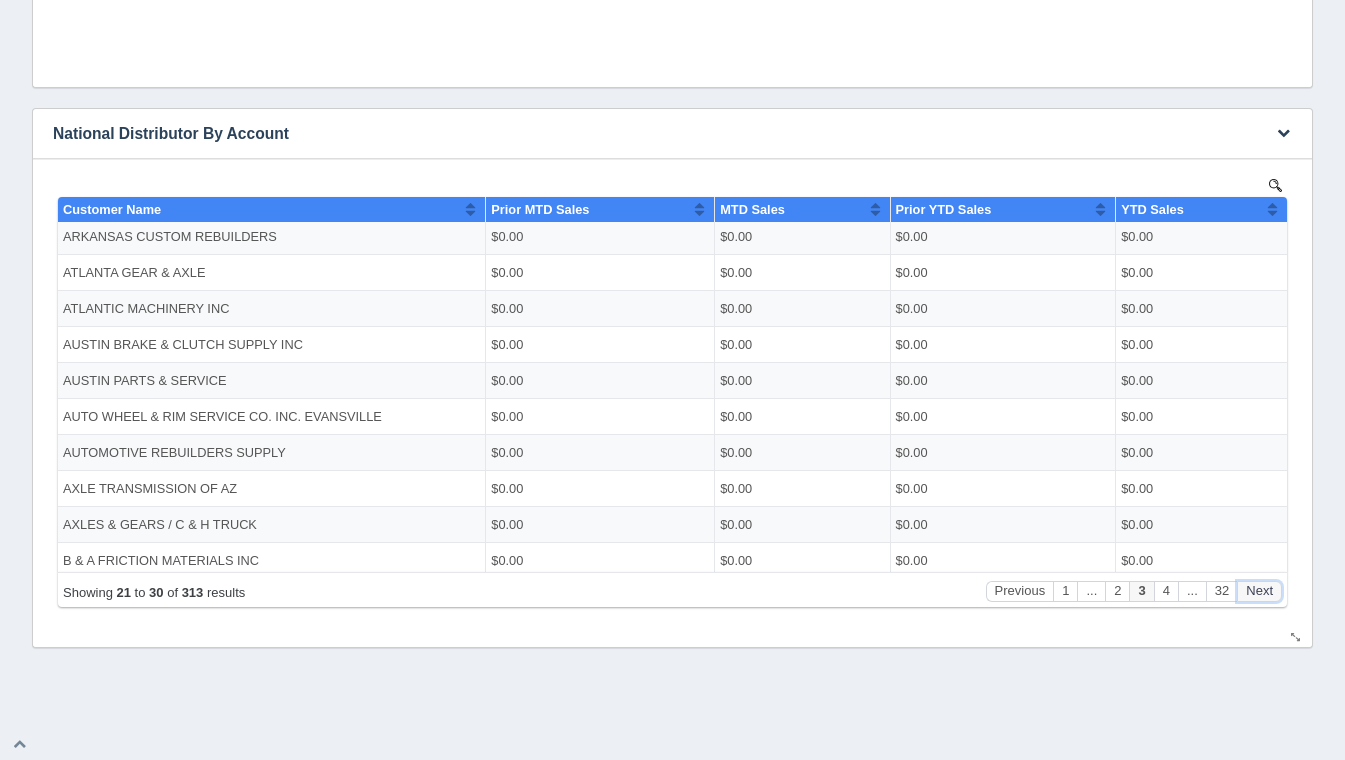 click on "Next" at bounding box center (1259, 590) 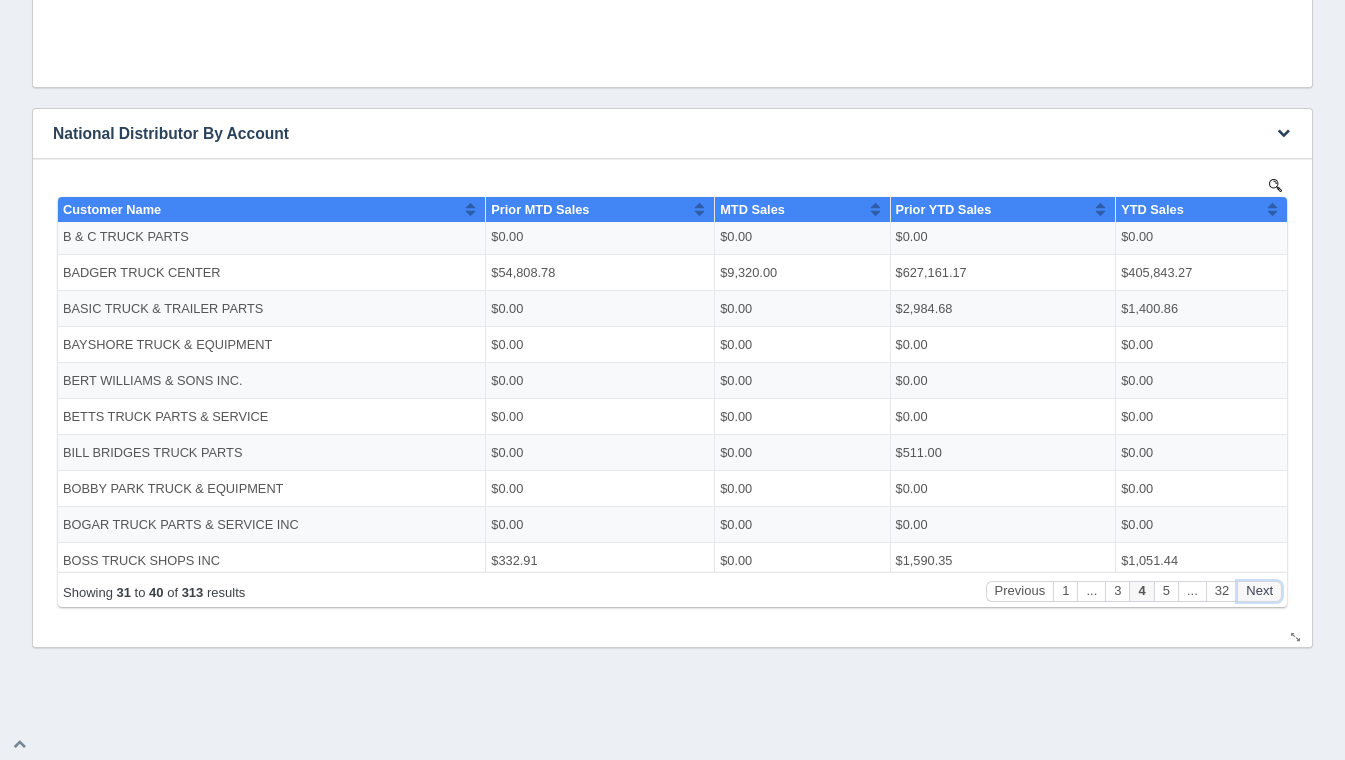 scroll, scrollTop: 0, scrollLeft: 0, axis: both 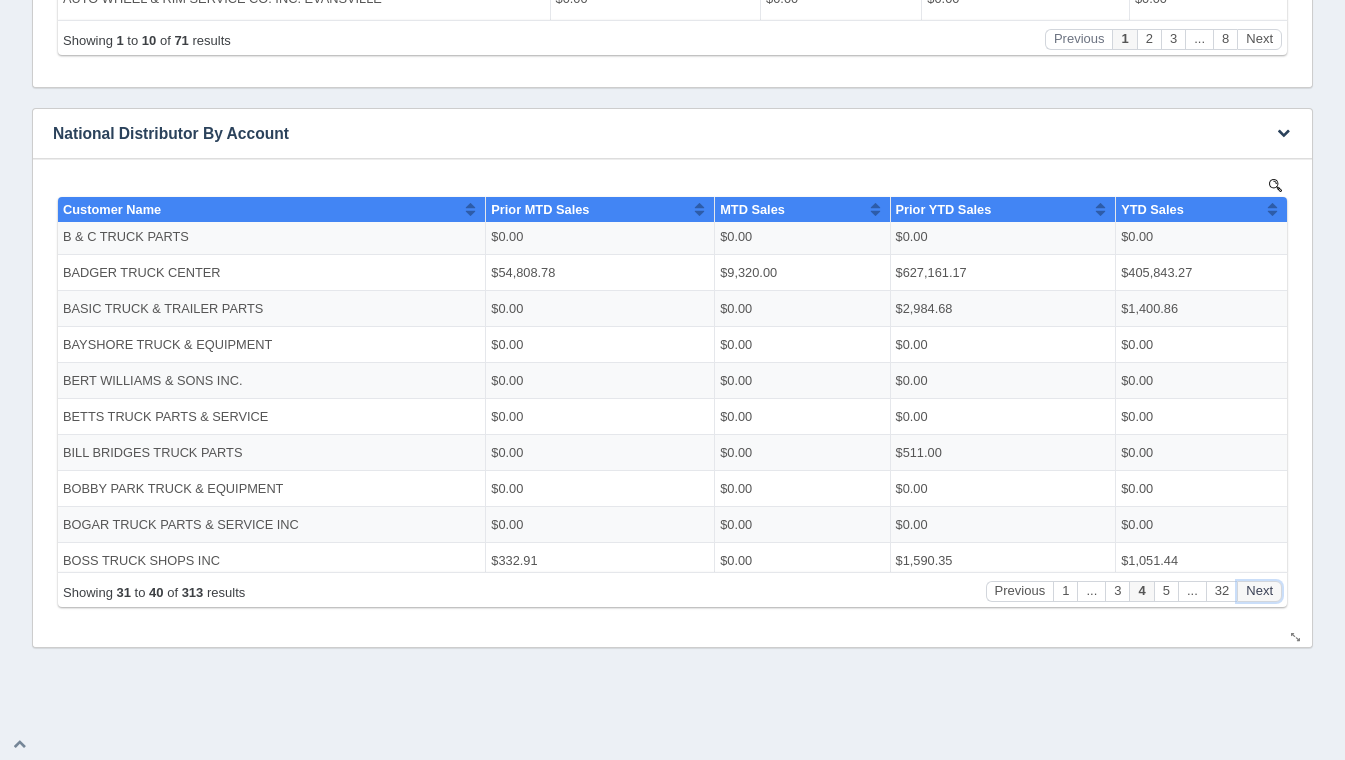 click on "Next" at bounding box center [1259, 590] 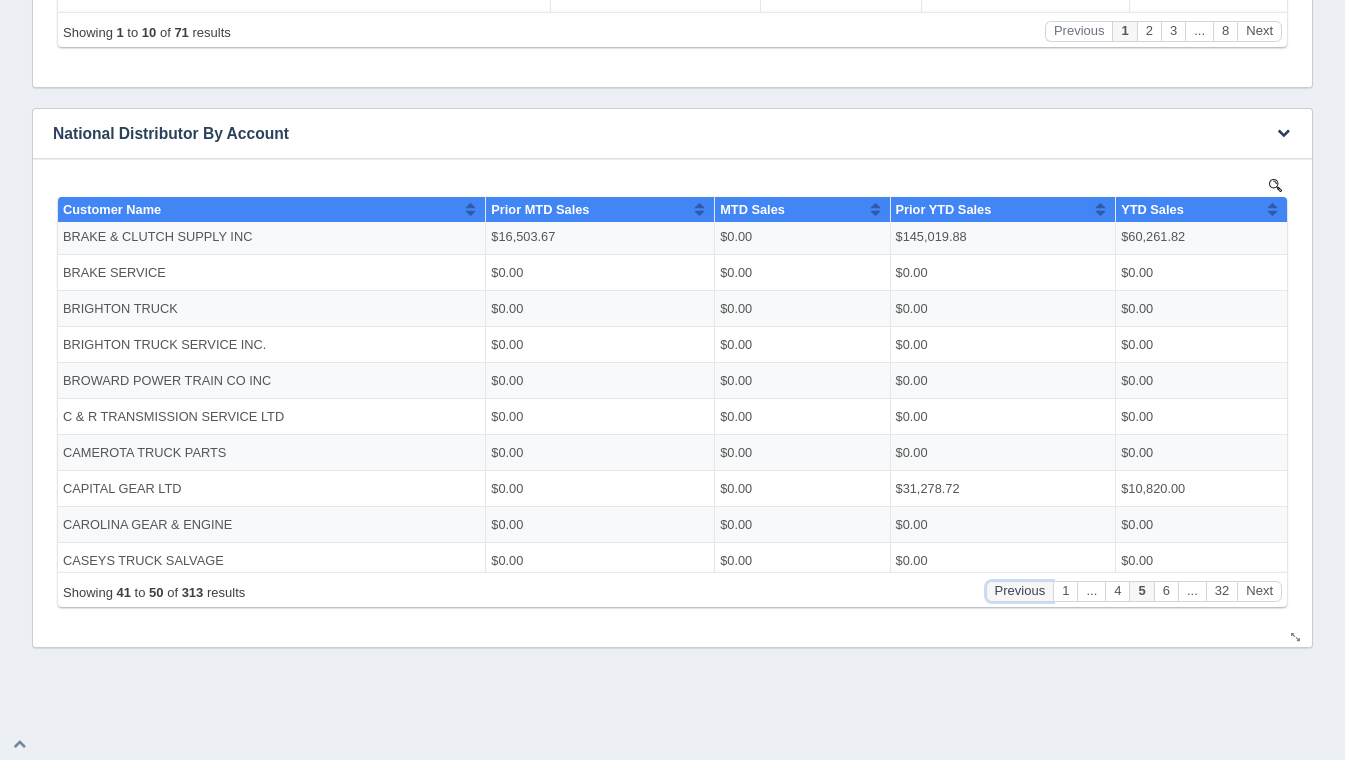 click on "Previous" at bounding box center [1020, 590] 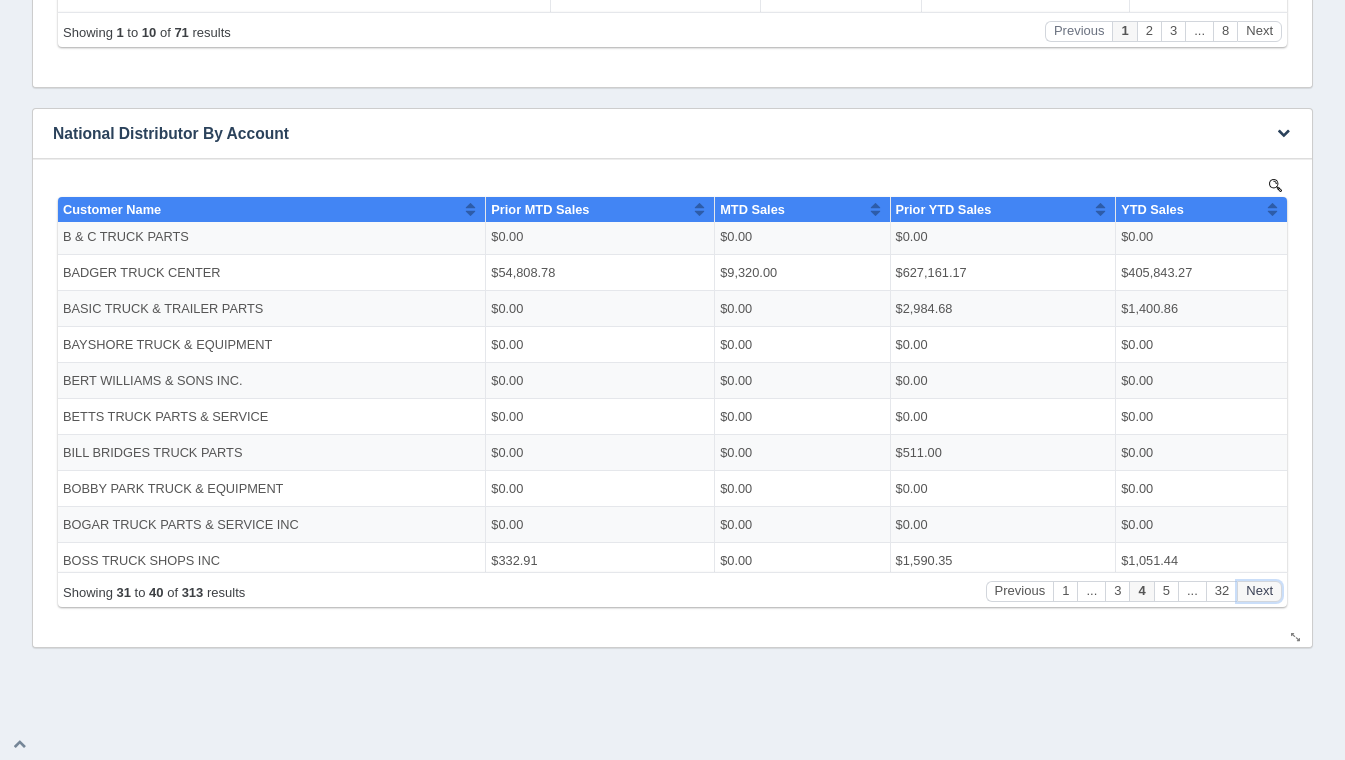 click on "Next" at bounding box center (1259, 590) 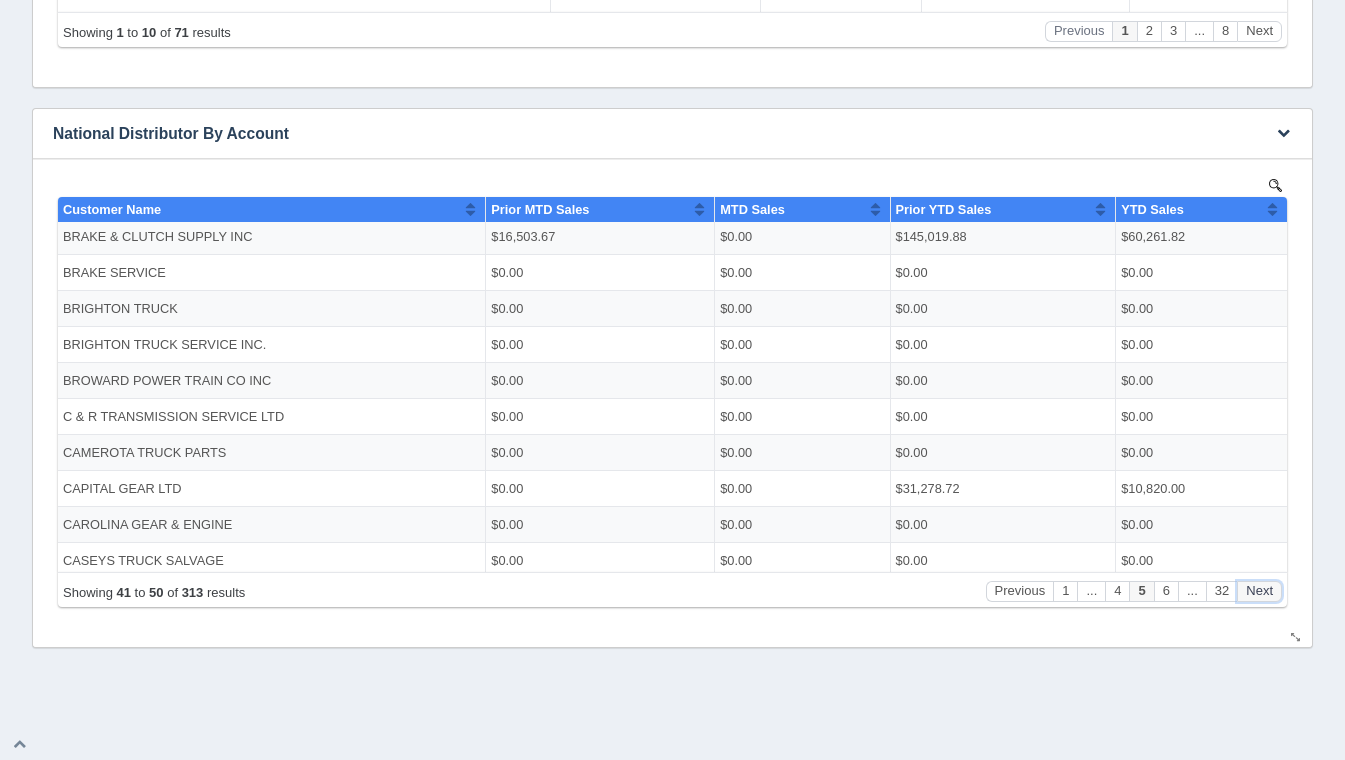 click on "Next" at bounding box center (1259, 590) 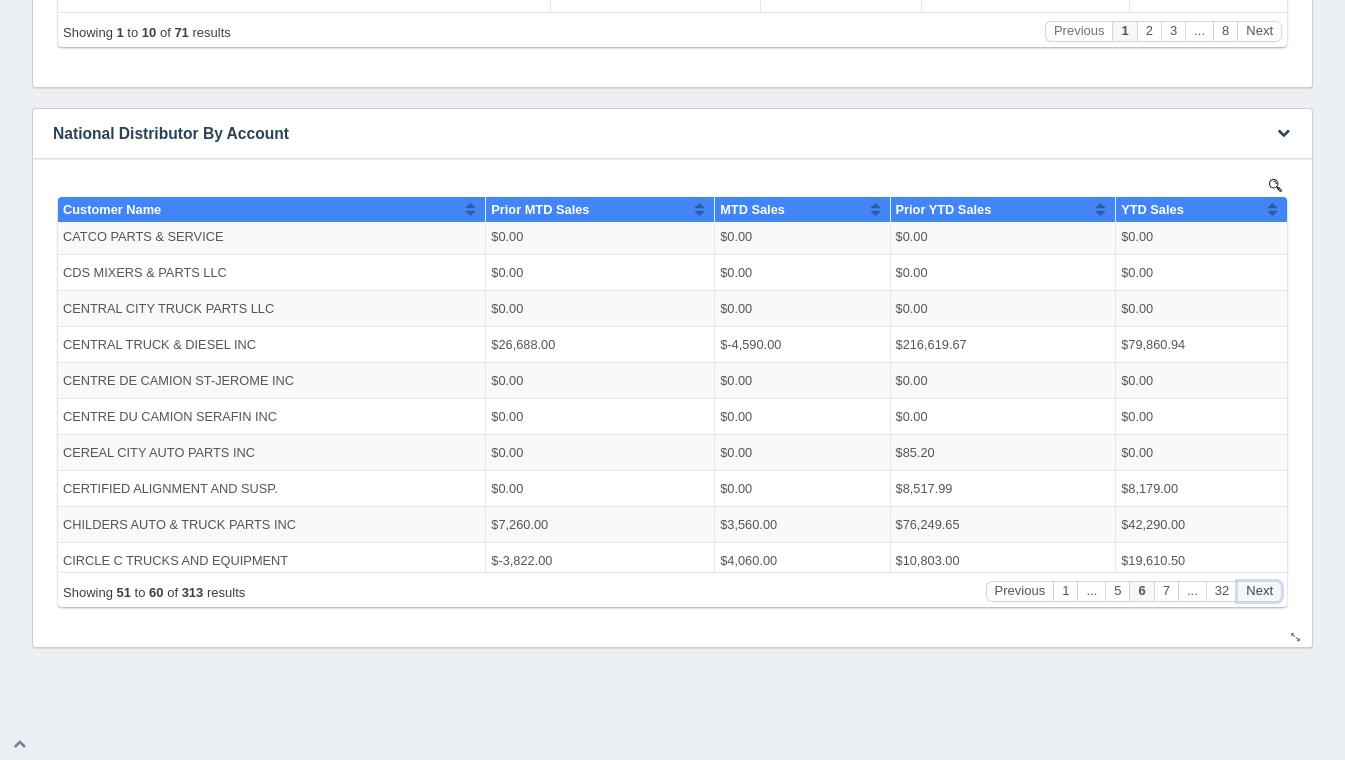 click on "Next" at bounding box center (1259, 590) 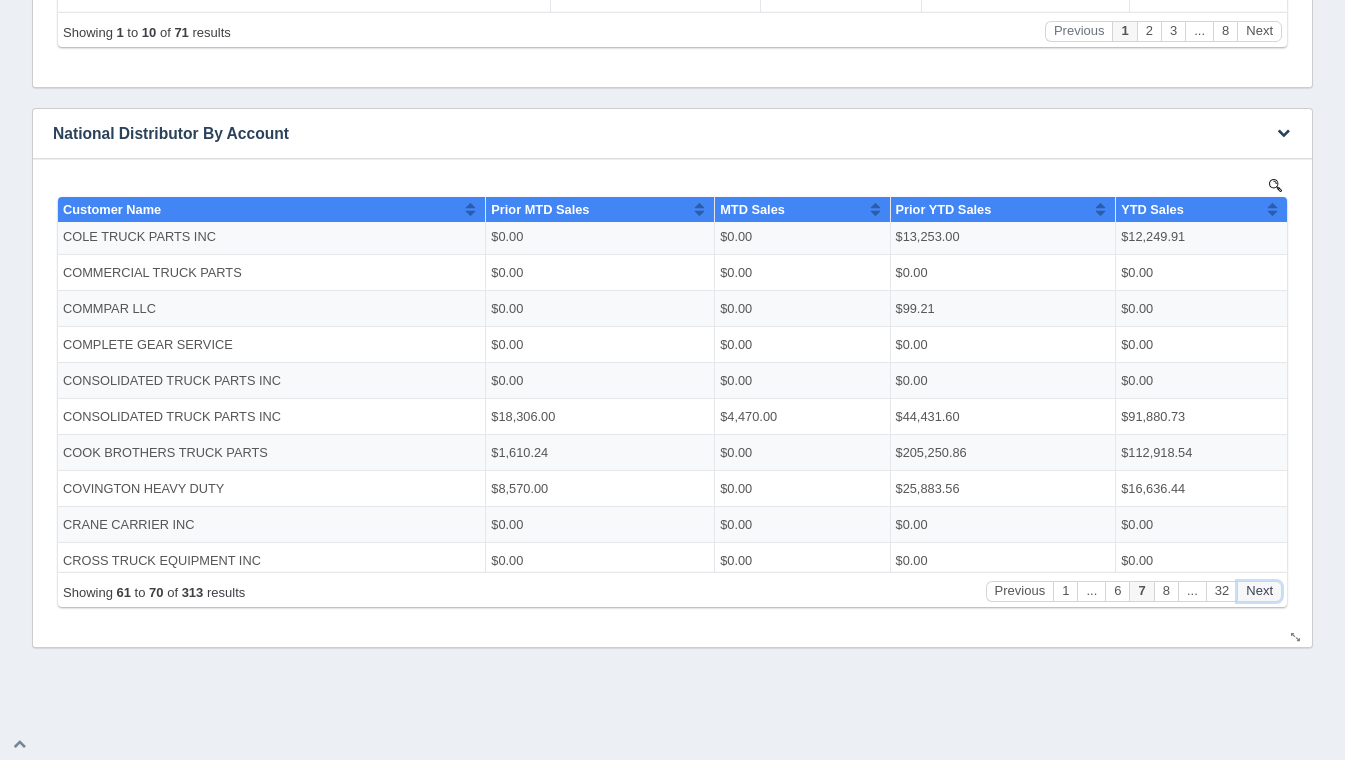click on "Next" at bounding box center [1259, 590] 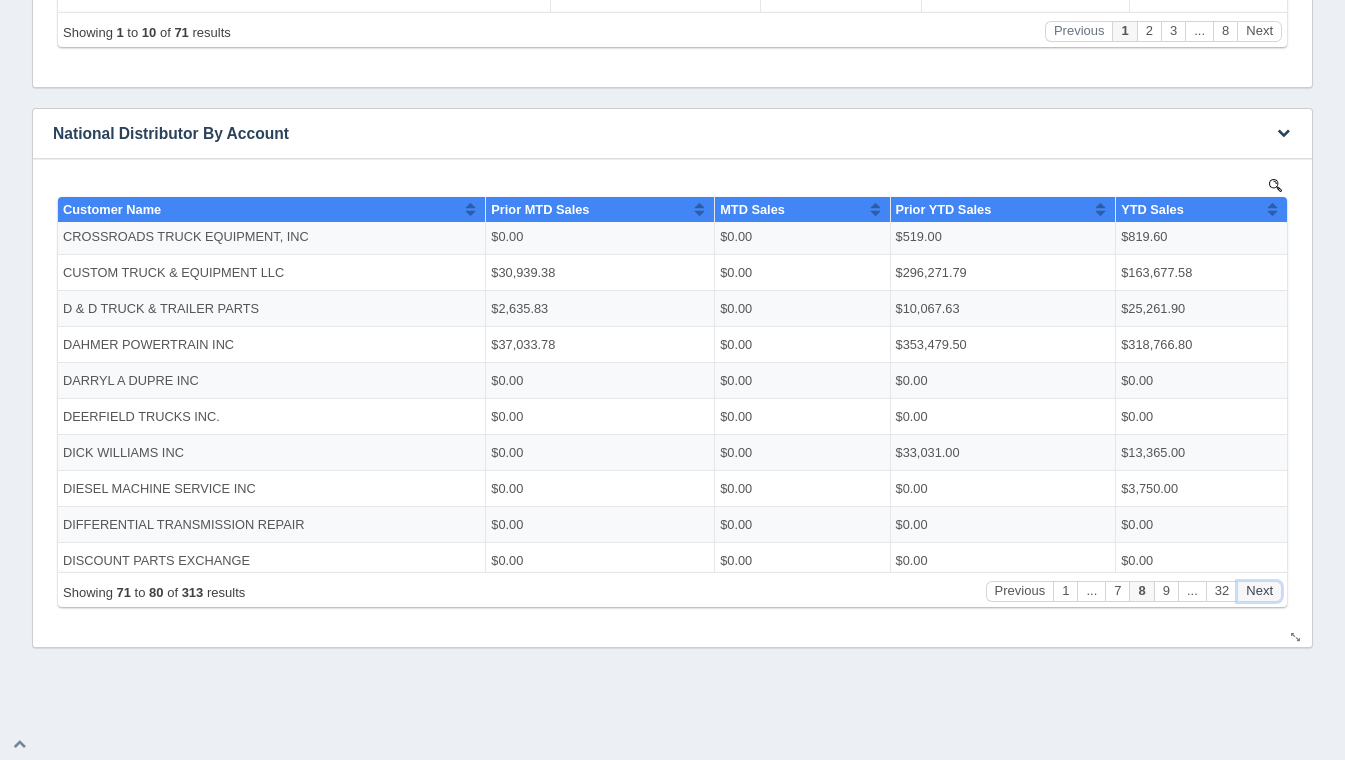 click on "Next" at bounding box center (1259, 590) 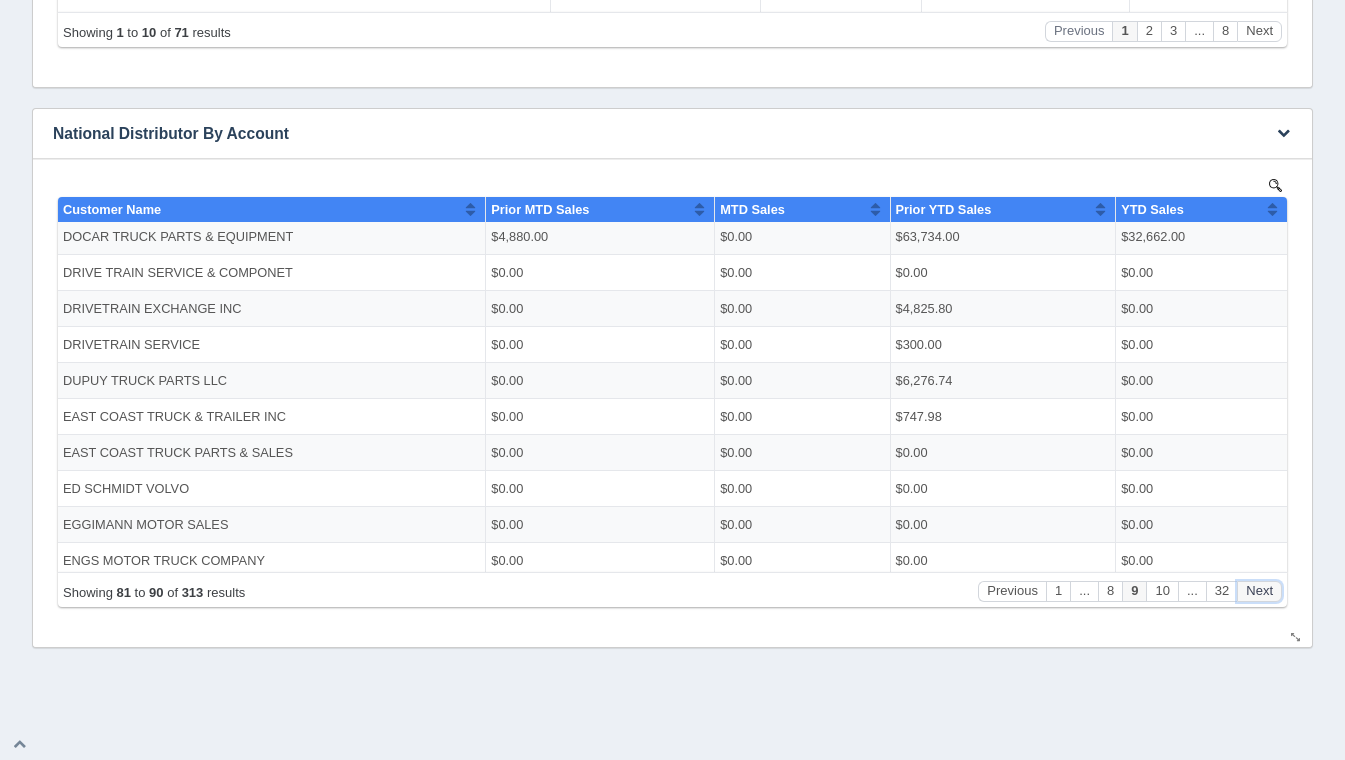 click on "Next" at bounding box center (1259, 590) 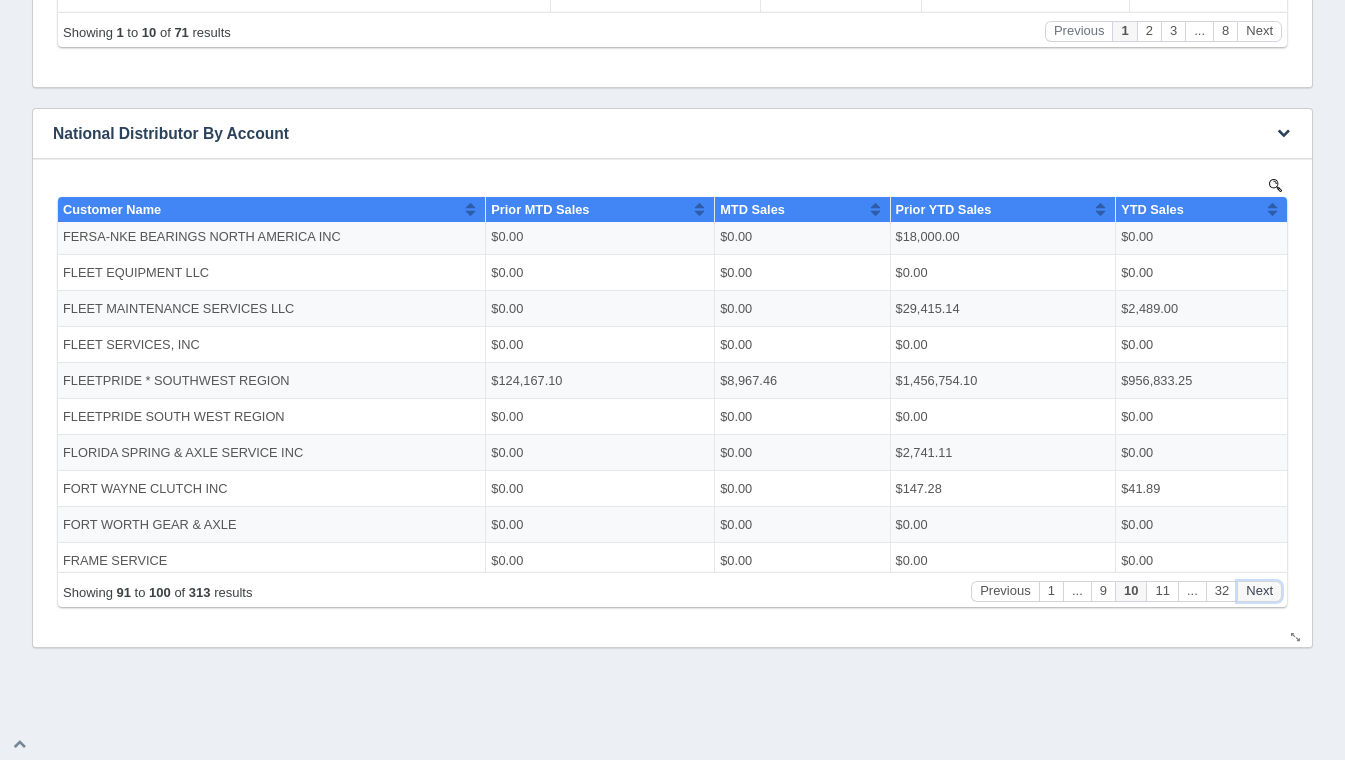 click on "Next" at bounding box center [1259, 590] 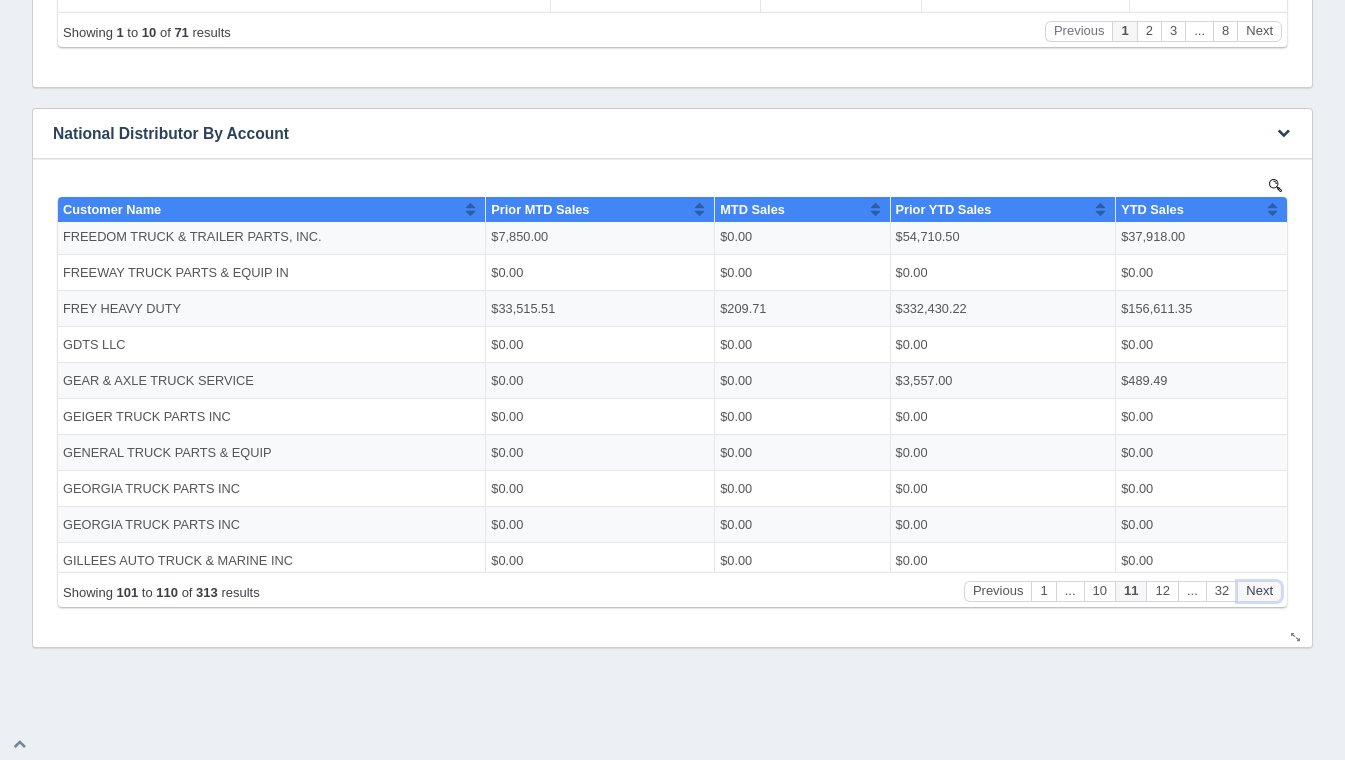 click on "Next" at bounding box center [1259, 590] 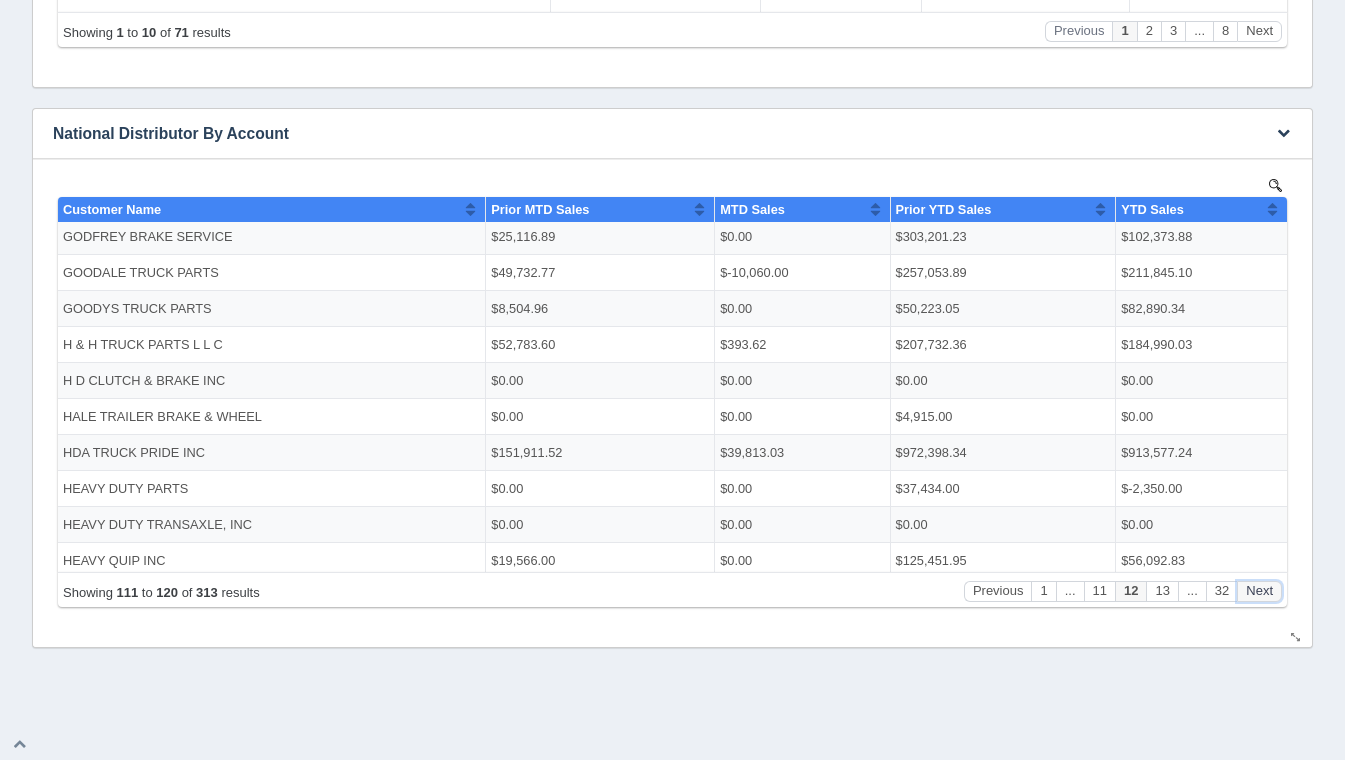 click on "Next" at bounding box center [1259, 590] 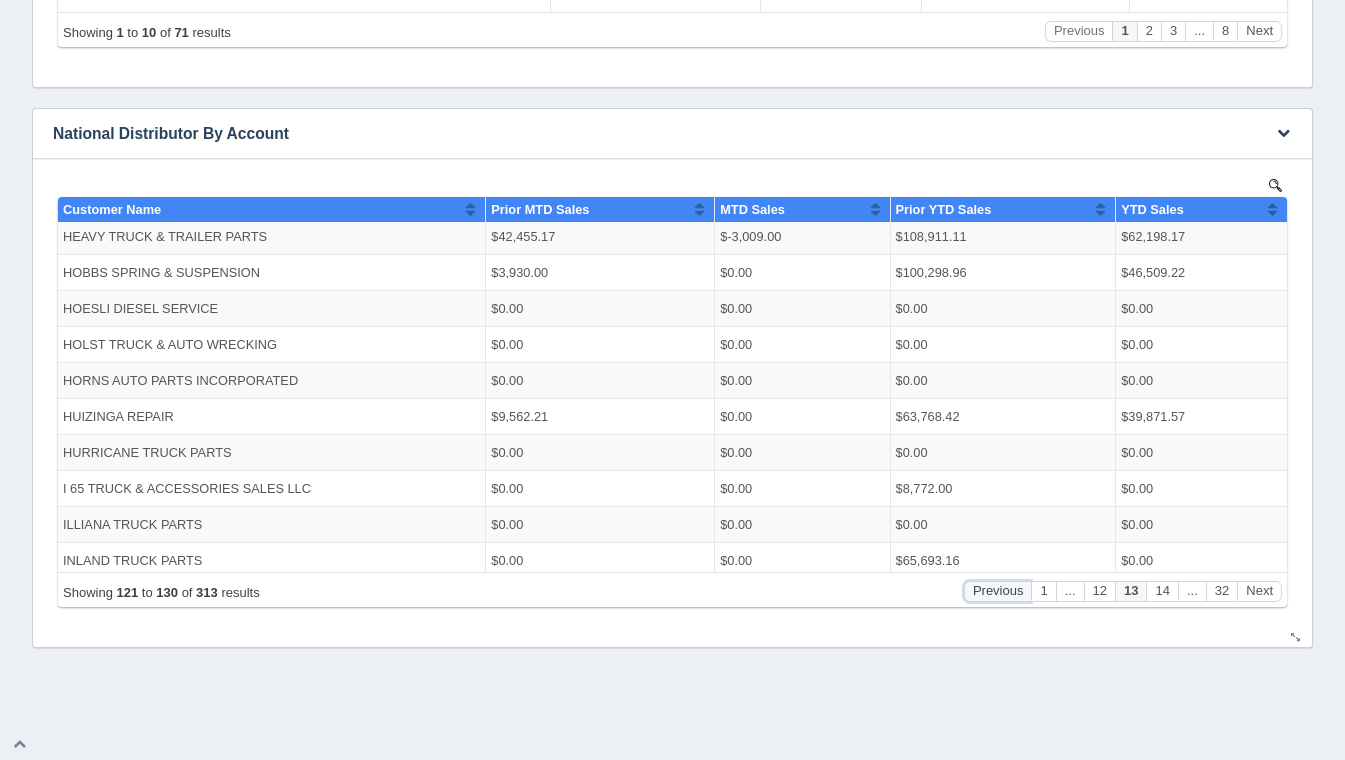 click on "Previous" at bounding box center [998, 590] 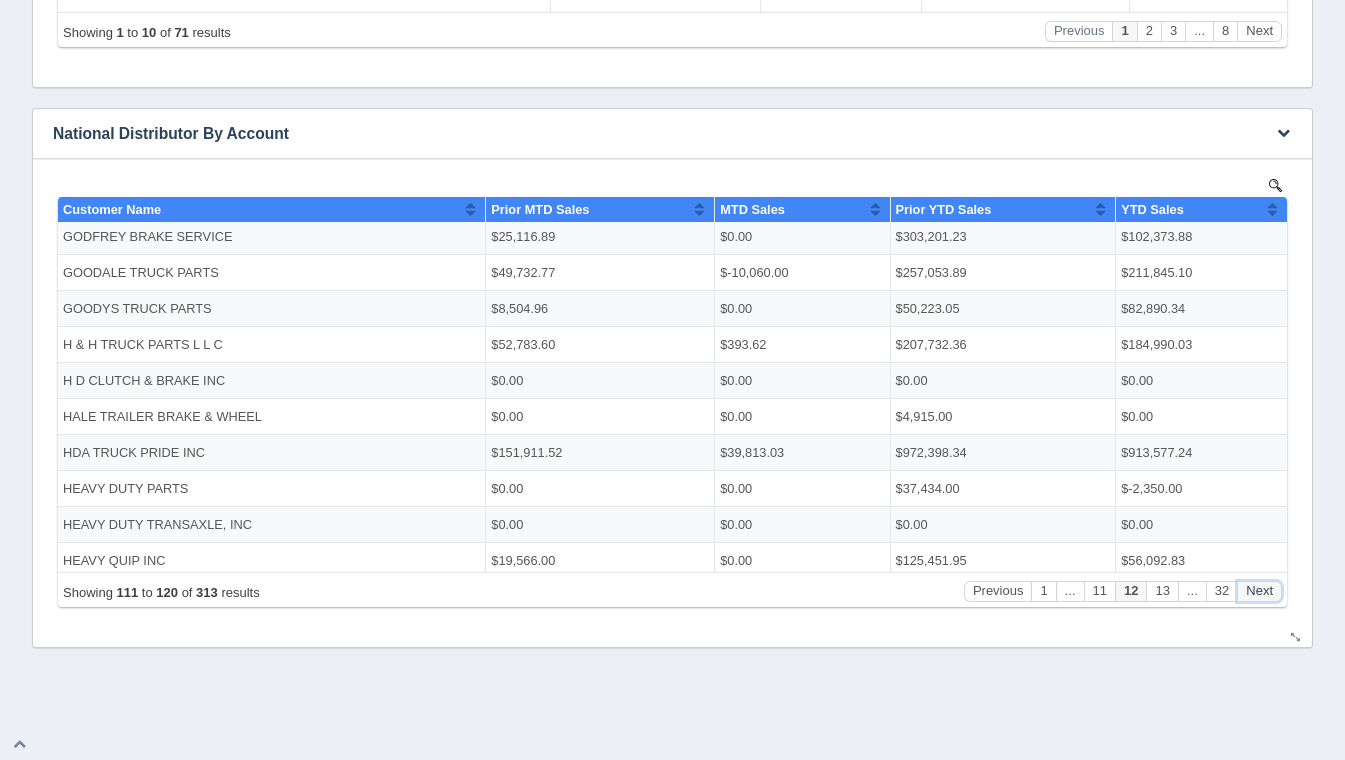 click on "Next" at bounding box center [1259, 590] 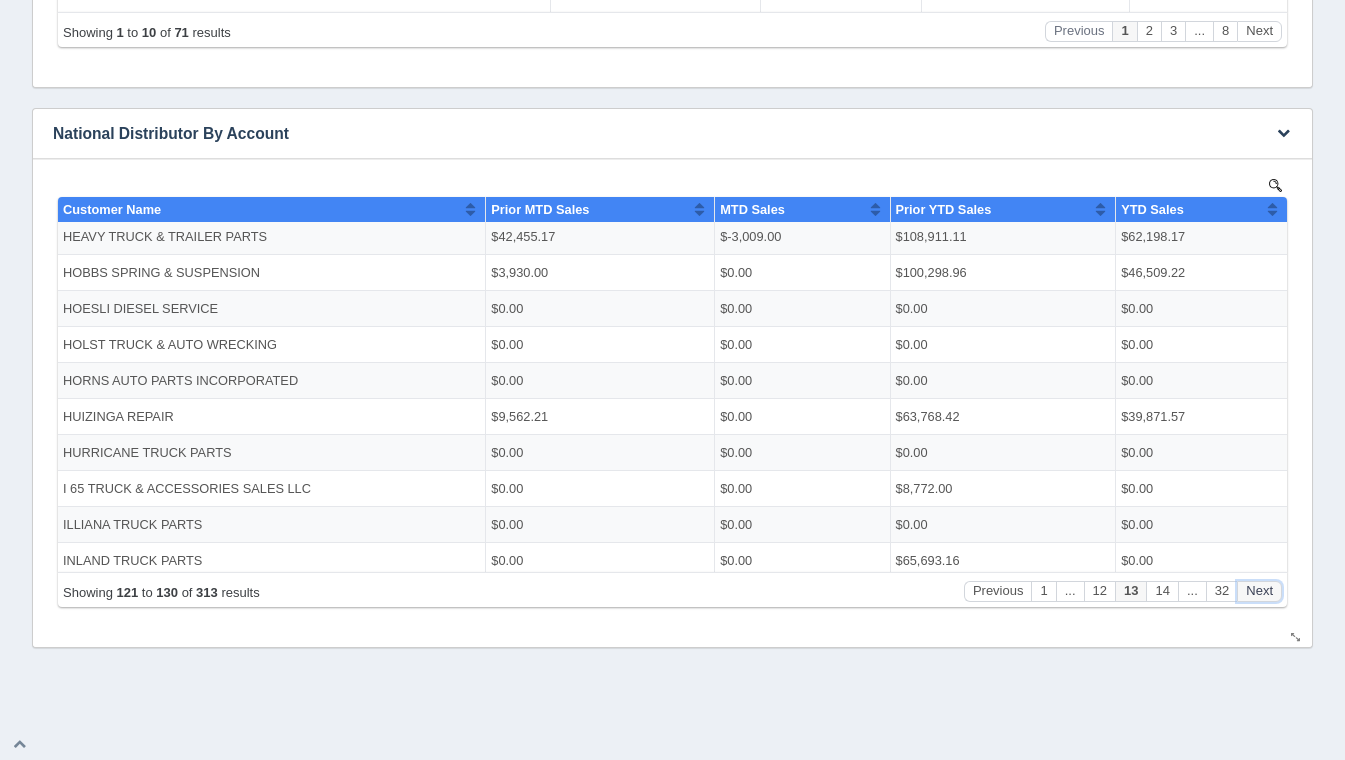 click on "Next" at bounding box center (1259, 590) 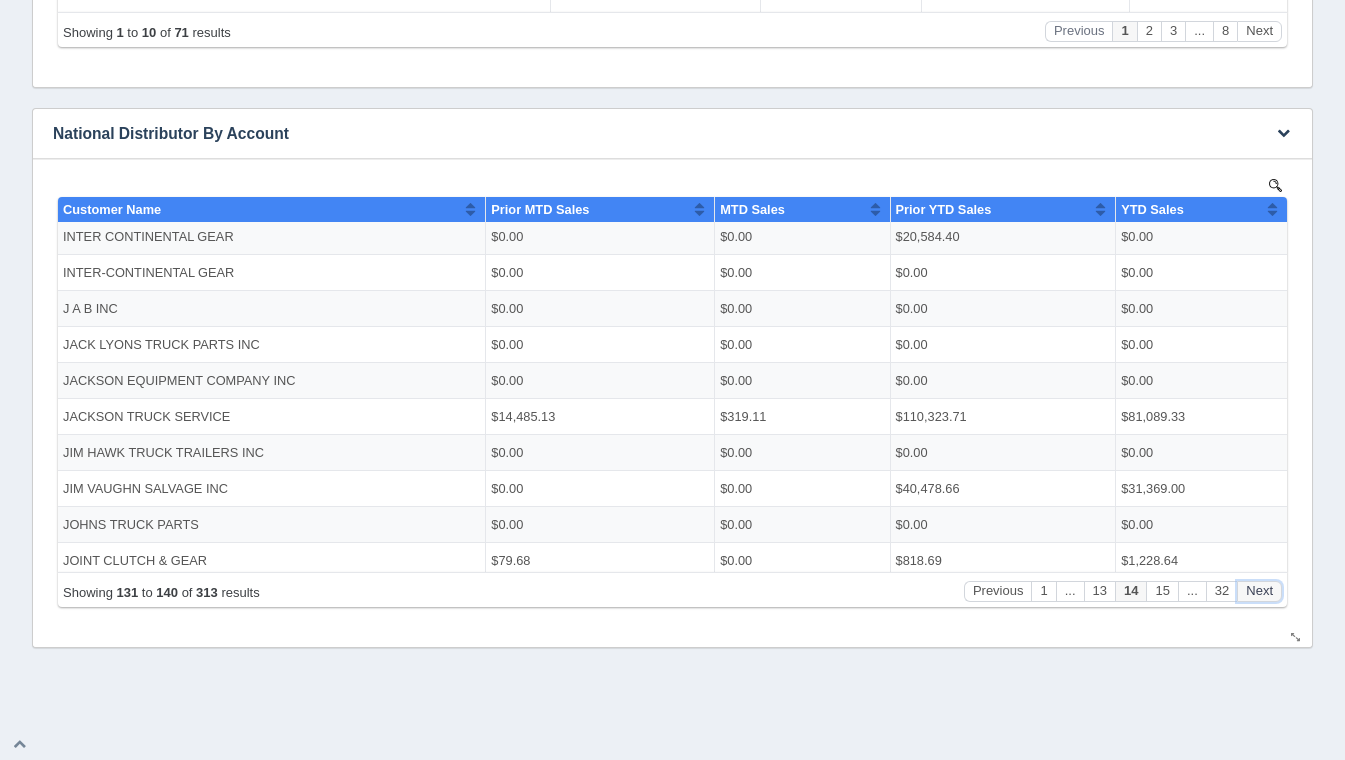 click on "Next" at bounding box center [1259, 590] 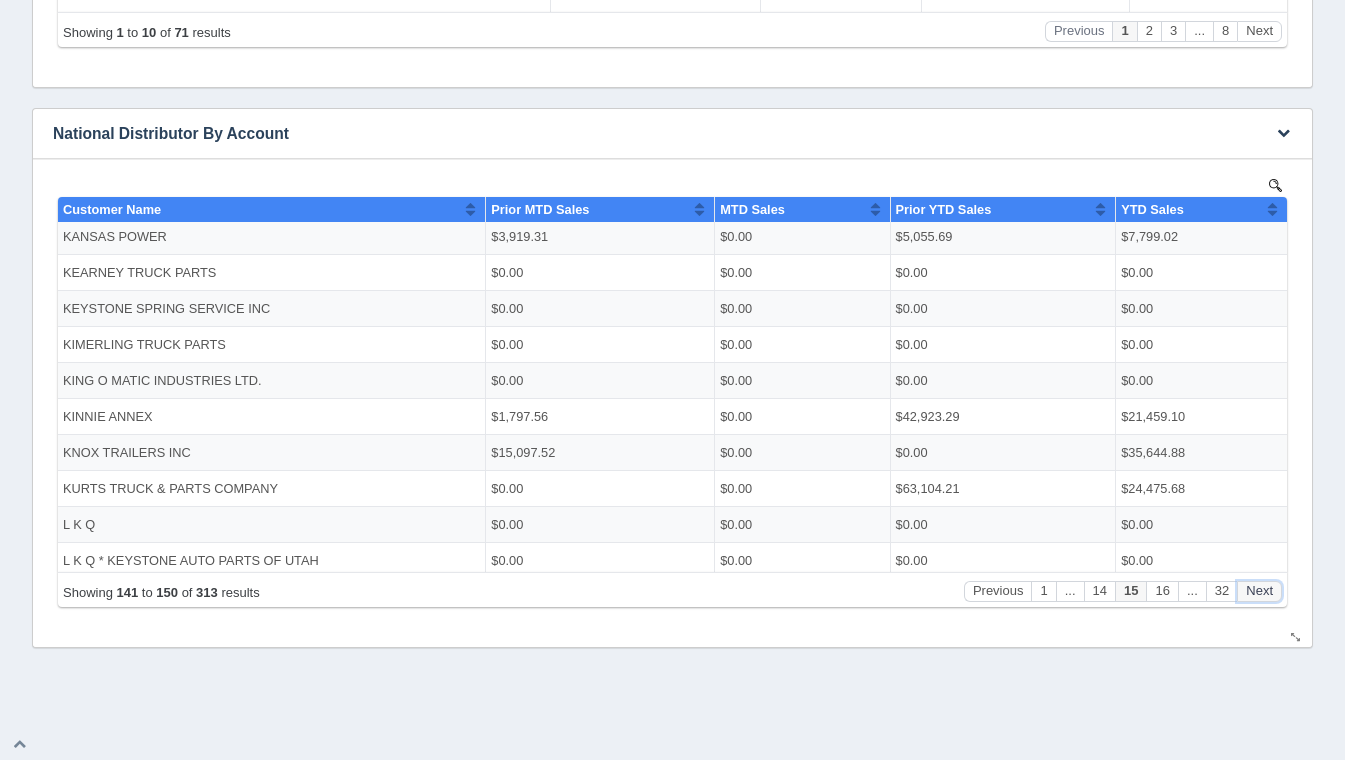 click on "Next" at bounding box center [1259, 590] 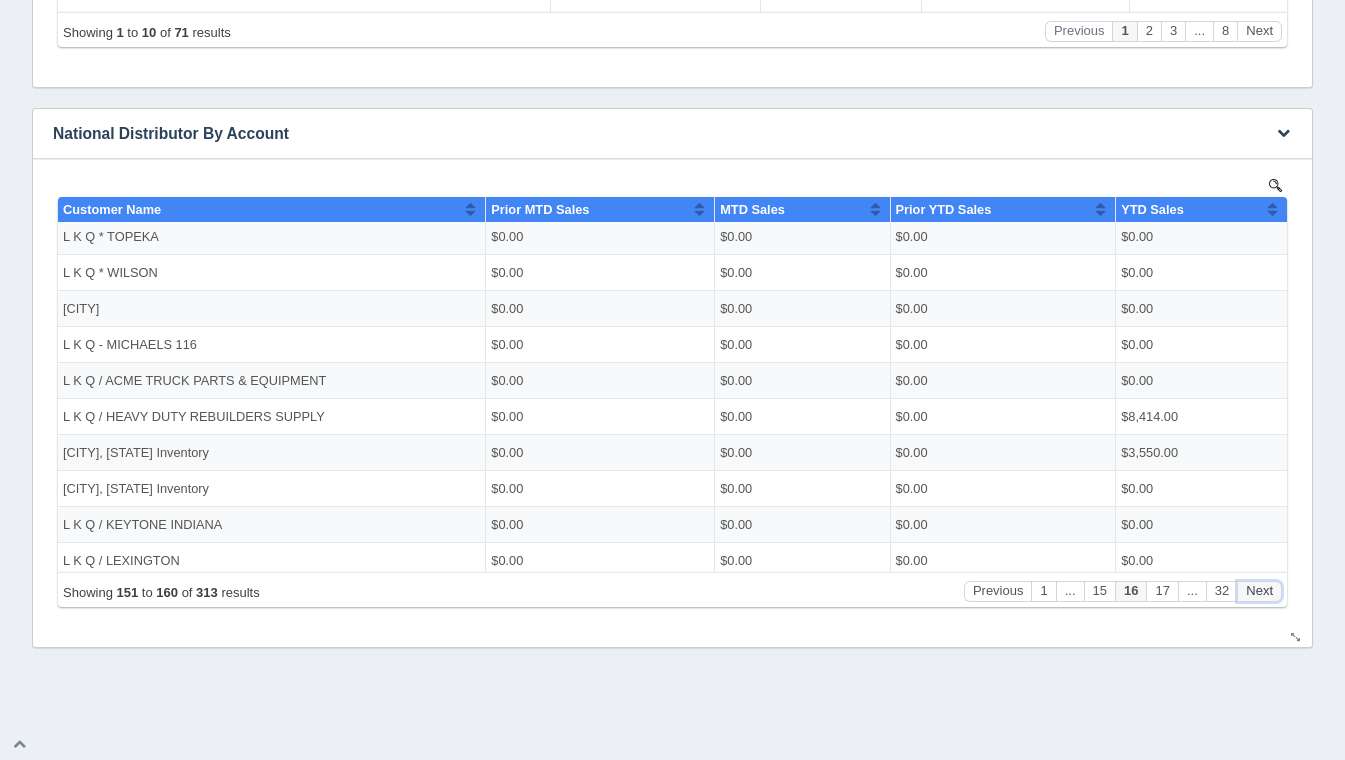 click on "Next" at bounding box center (1259, 590) 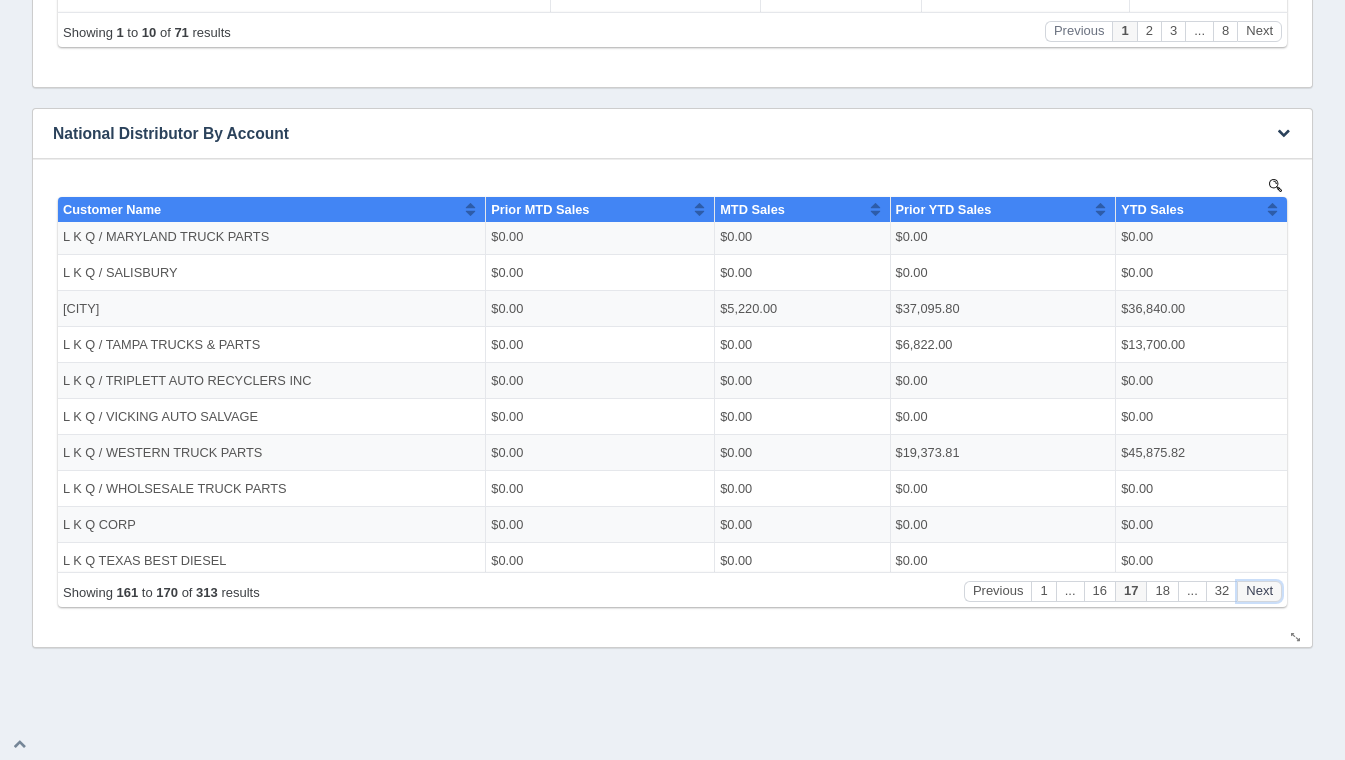 click on "Next" at bounding box center (1259, 590) 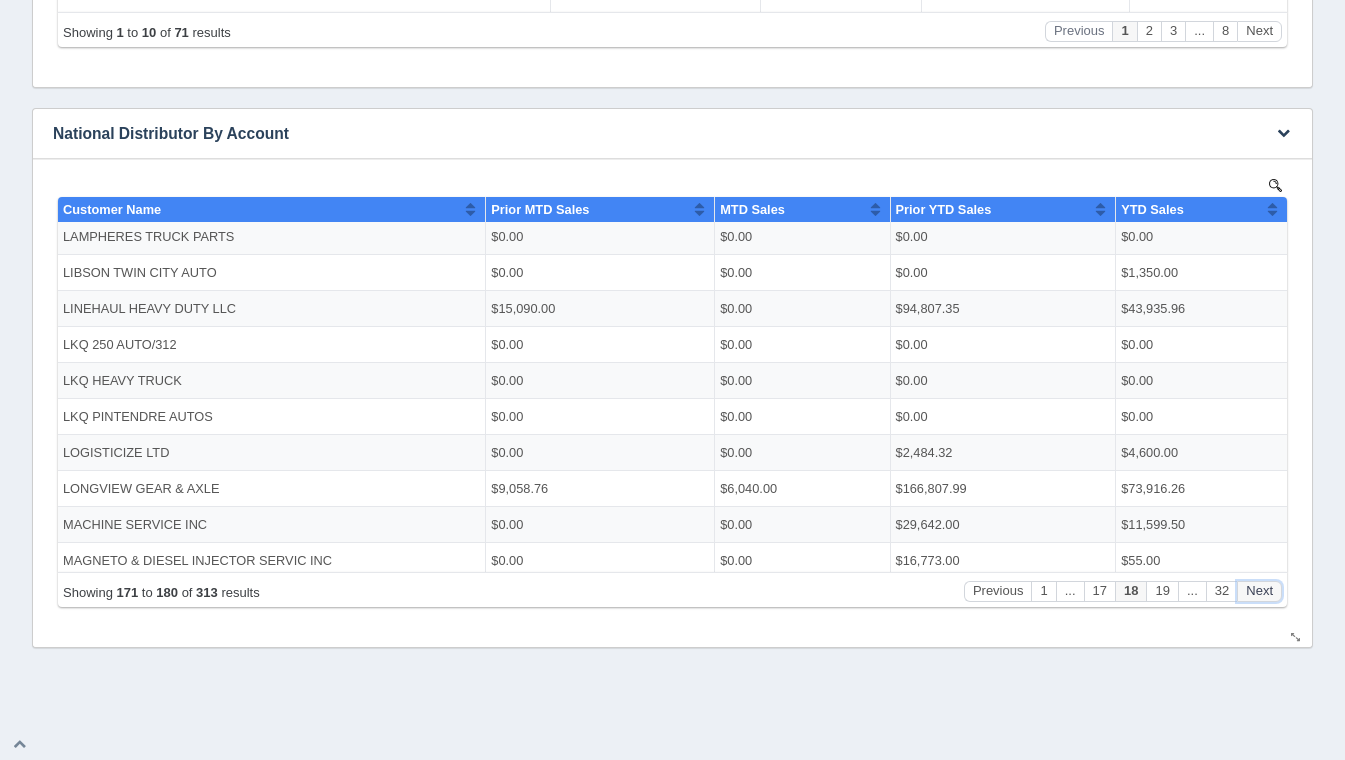 click on "Next" at bounding box center [1259, 590] 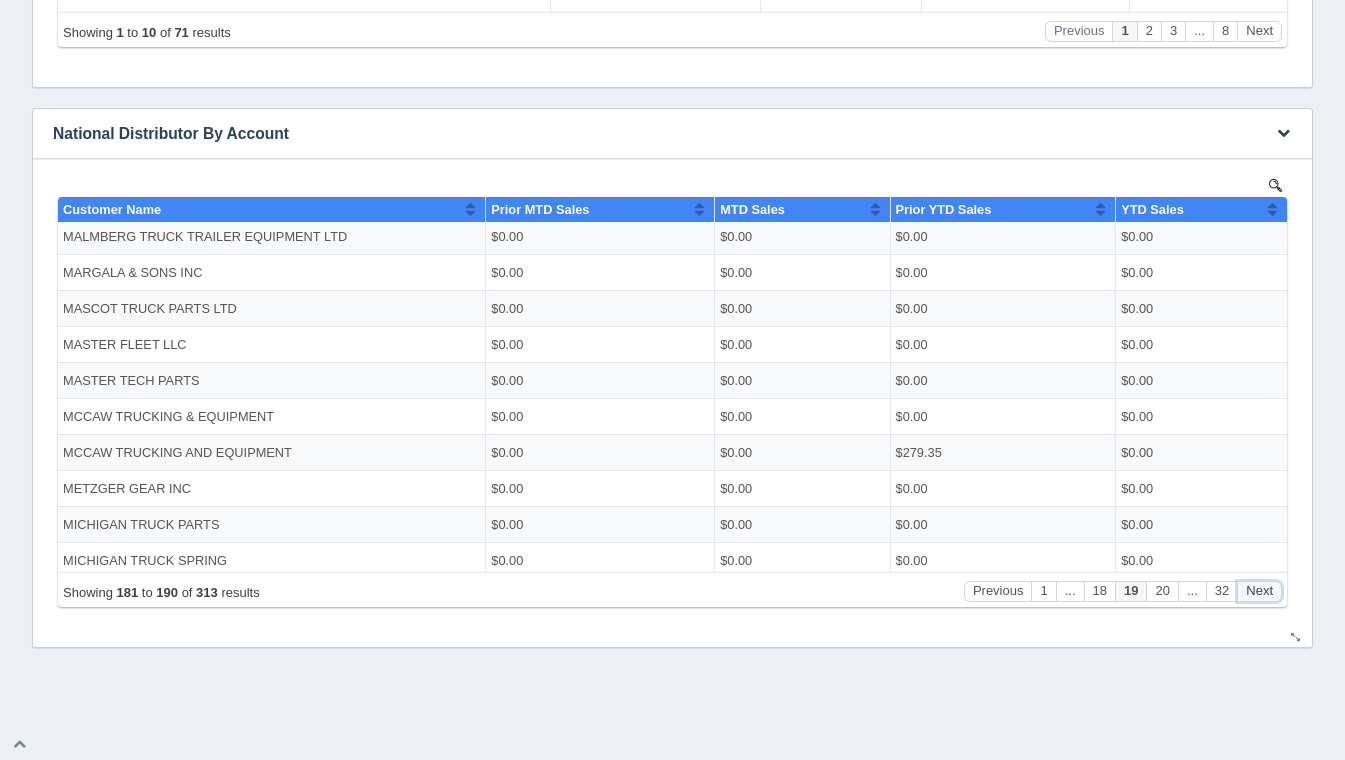 click on "Next" at bounding box center (1259, 590) 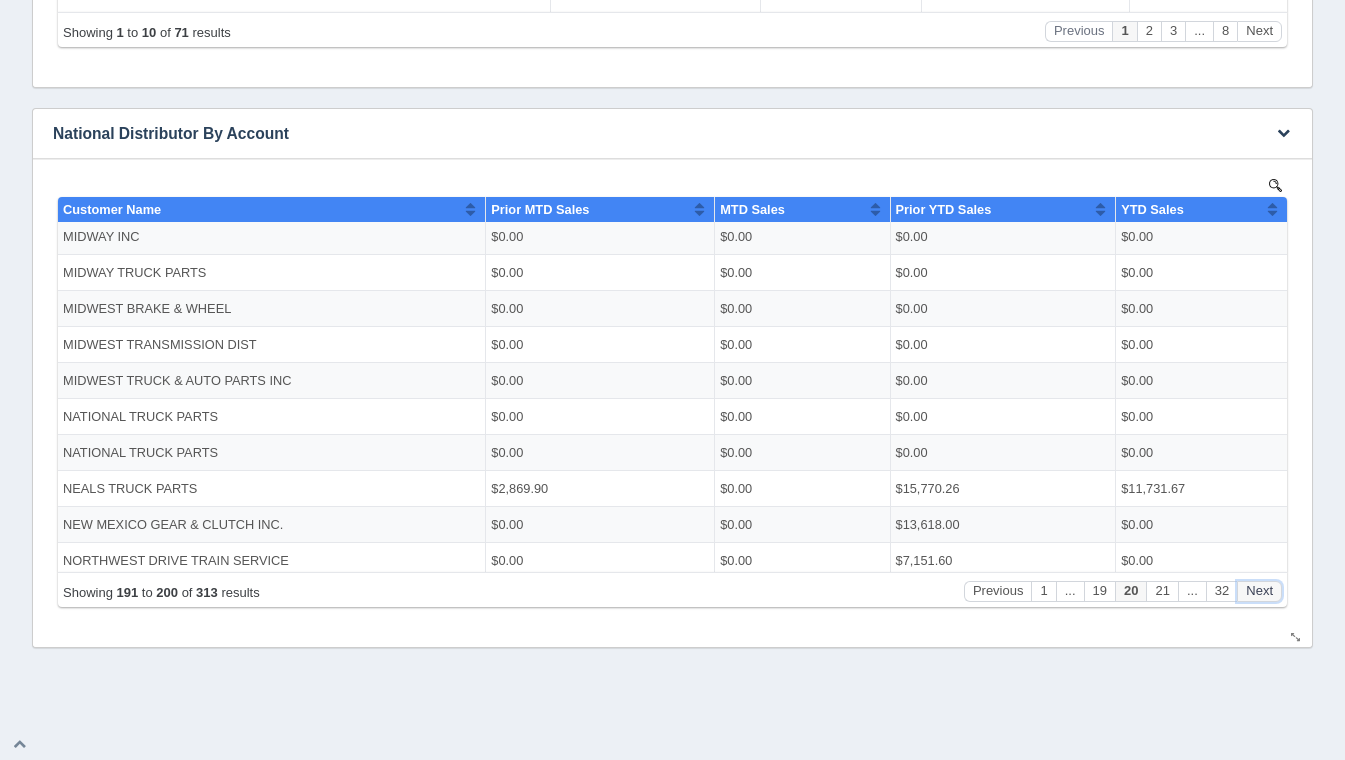 click on "Next" at bounding box center [1259, 590] 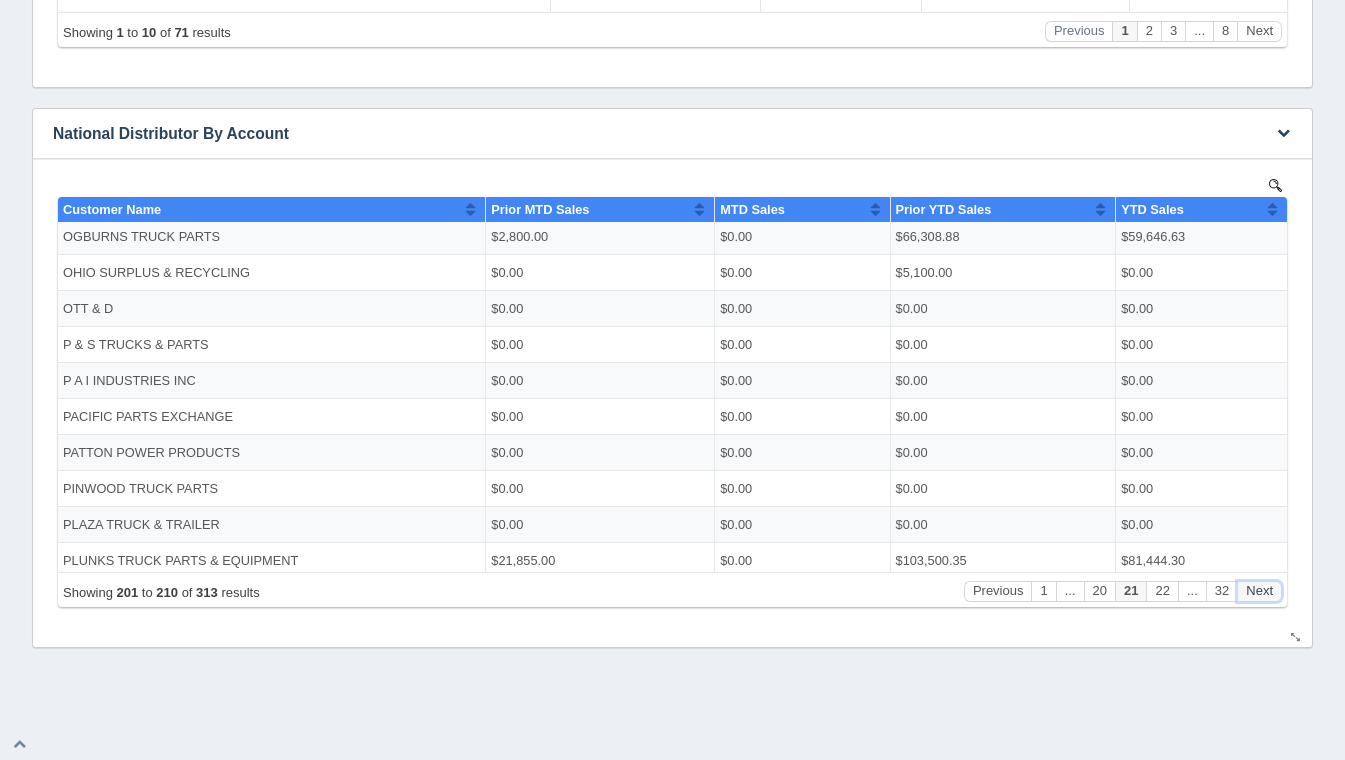 click on "Next" at bounding box center [1259, 590] 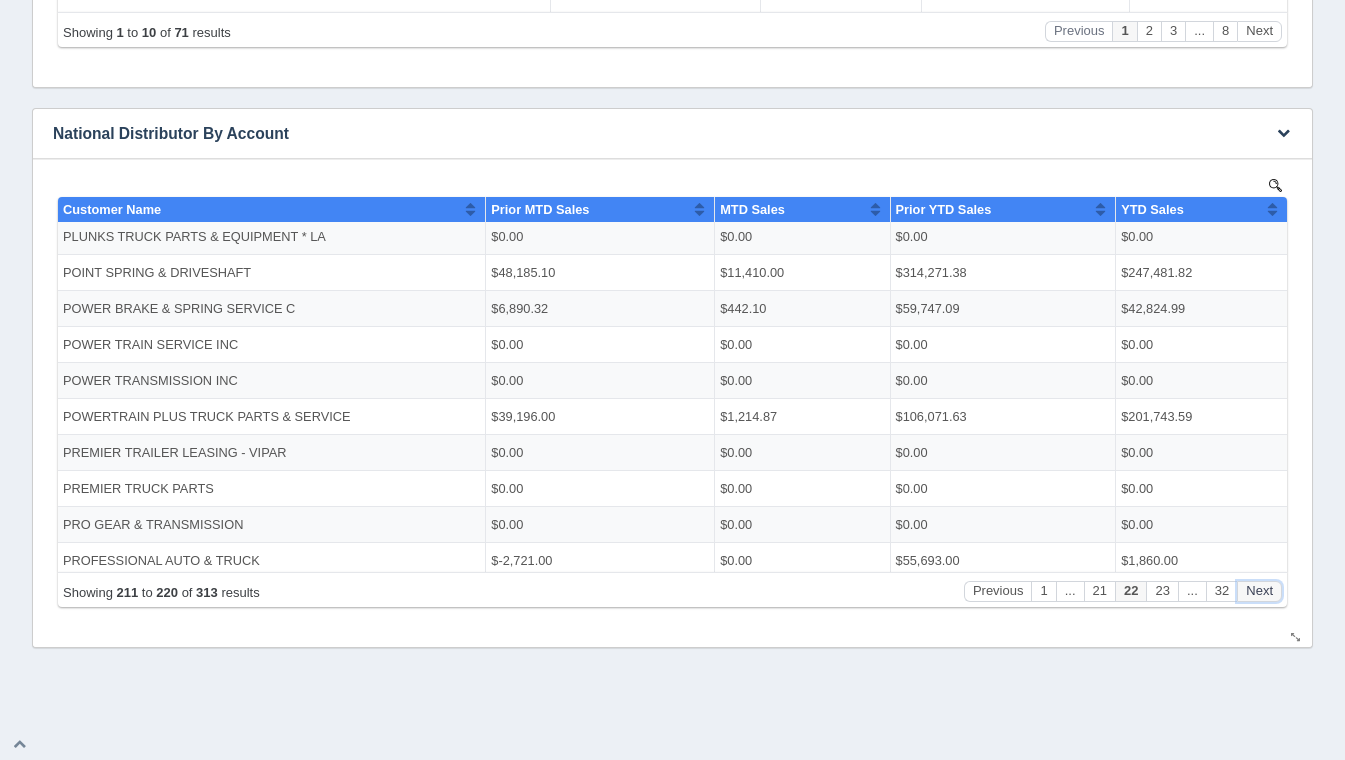 click on "Next" at bounding box center [1259, 590] 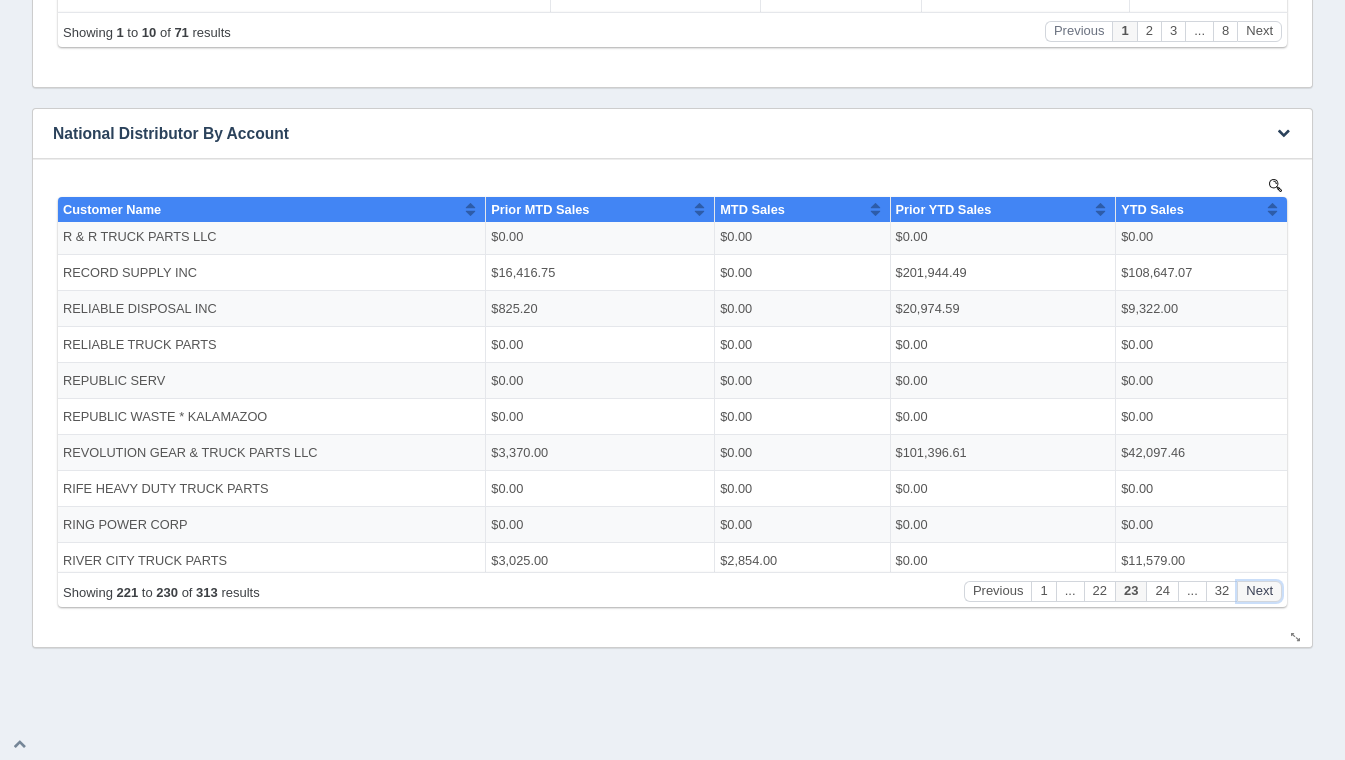 click on "Next" at bounding box center [1259, 590] 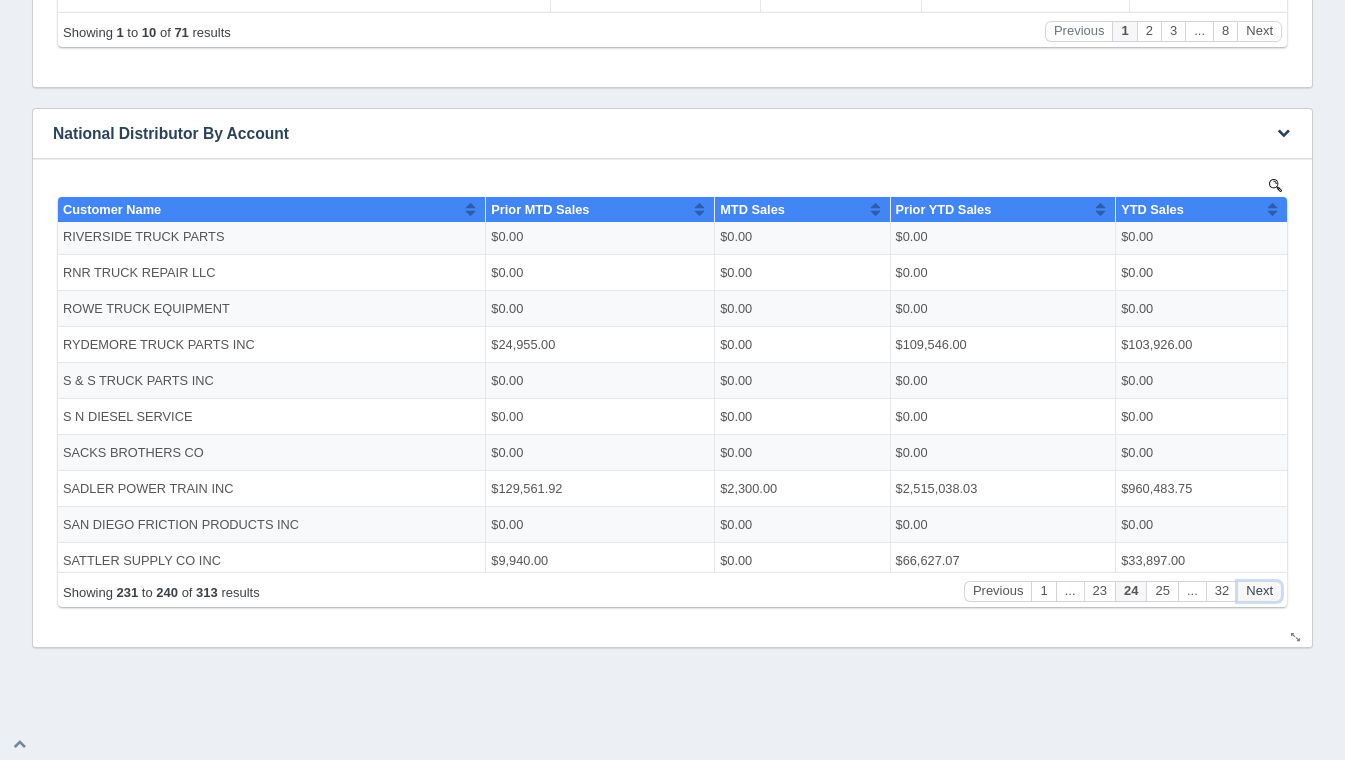 click on "Next" at bounding box center [1259, 590] 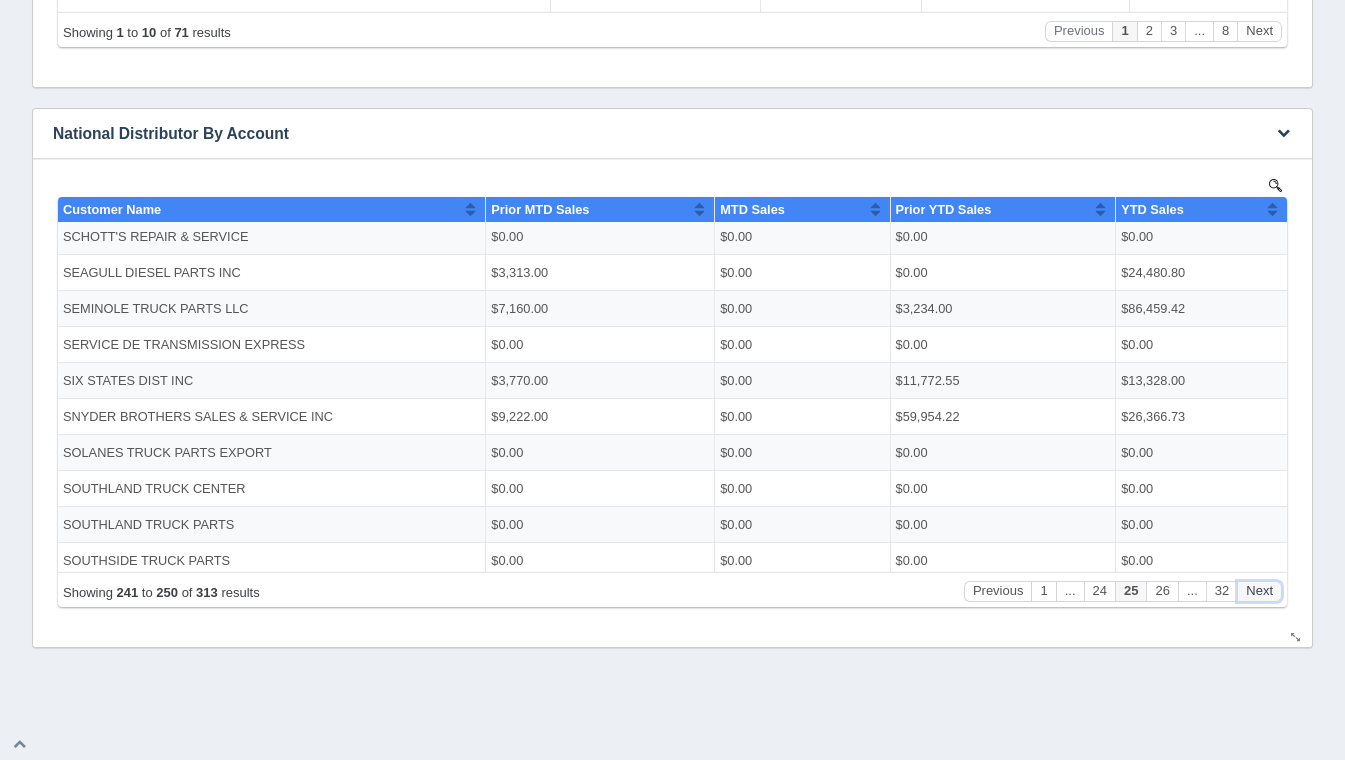 click on "Next" at bounding box center [1259, 590] 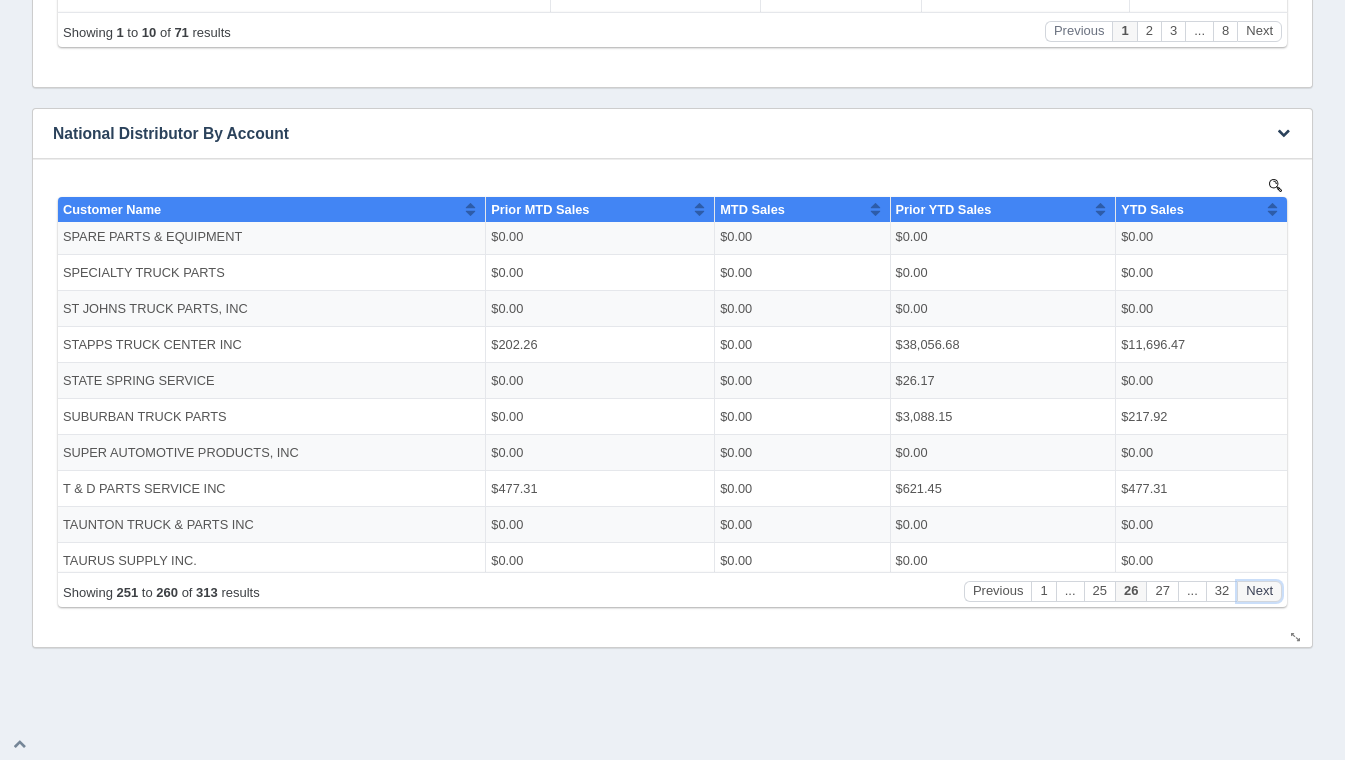 click on "Next" at bounding box center (1259, 590) 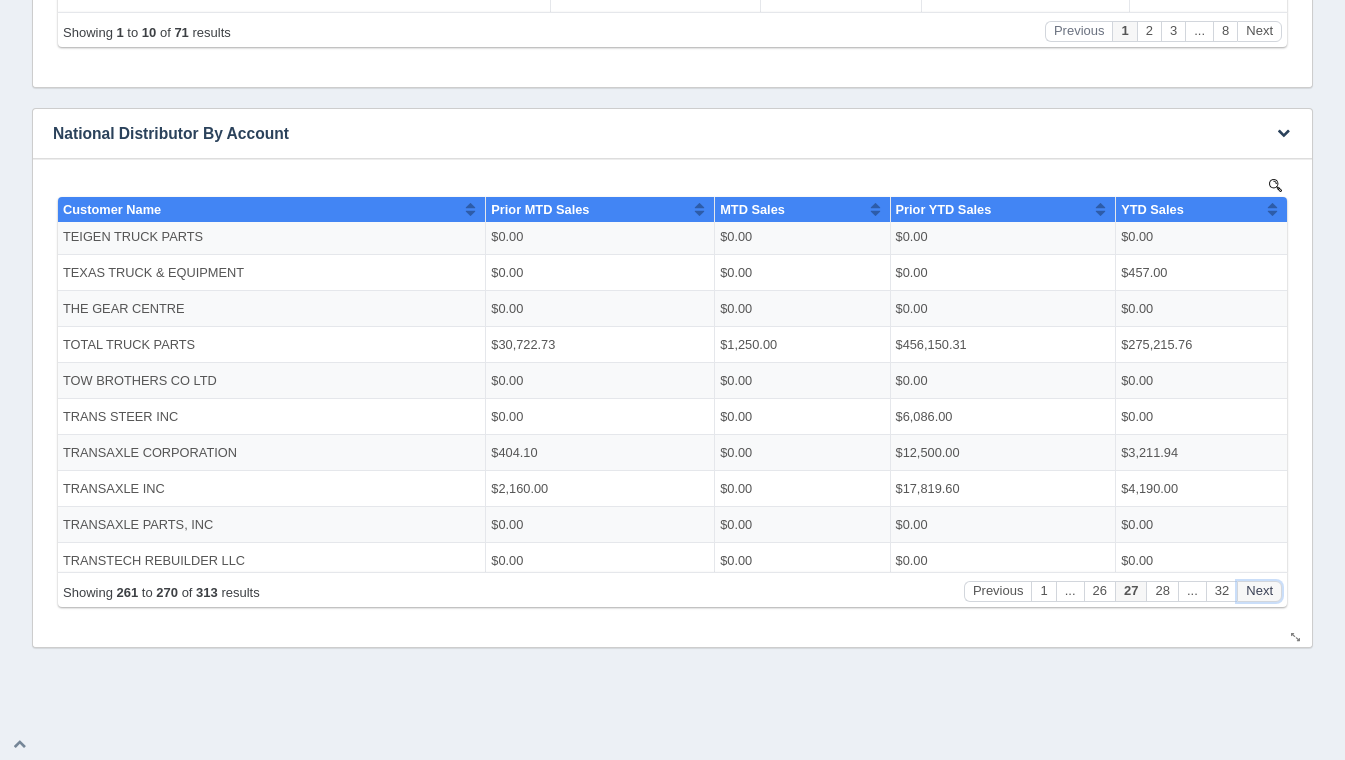 click on "Next" at bounding box center [1259, 590] 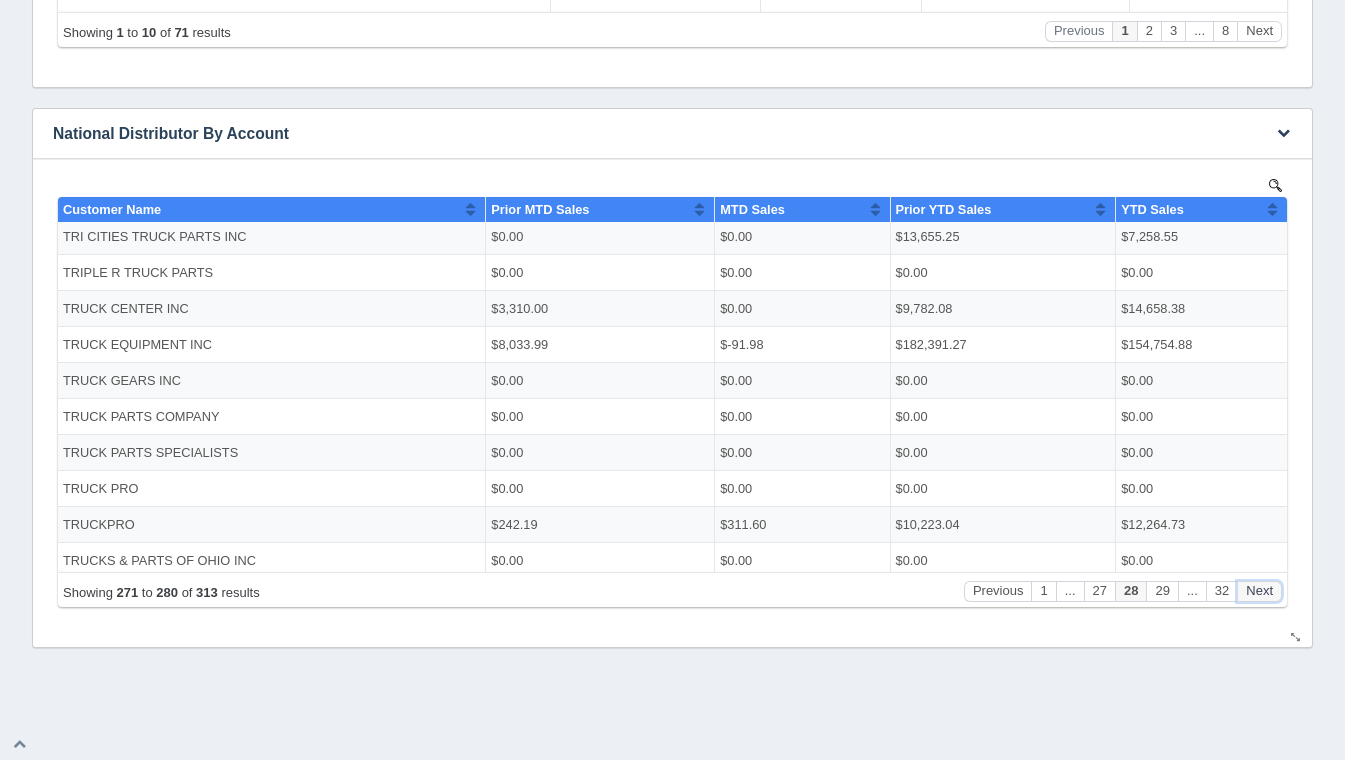 click on "Next" at bounding box center (1259, 590) 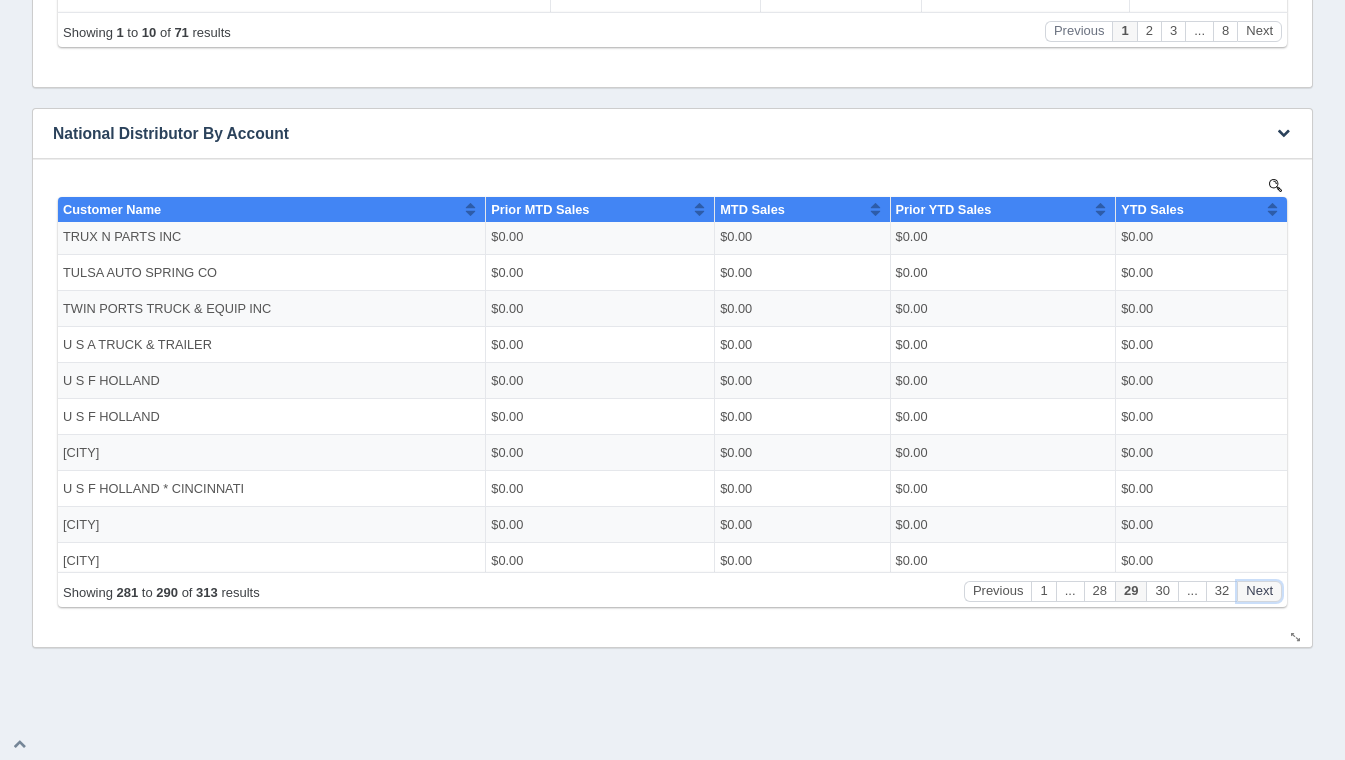 click on "Next" at bounding box center [1259, 590] 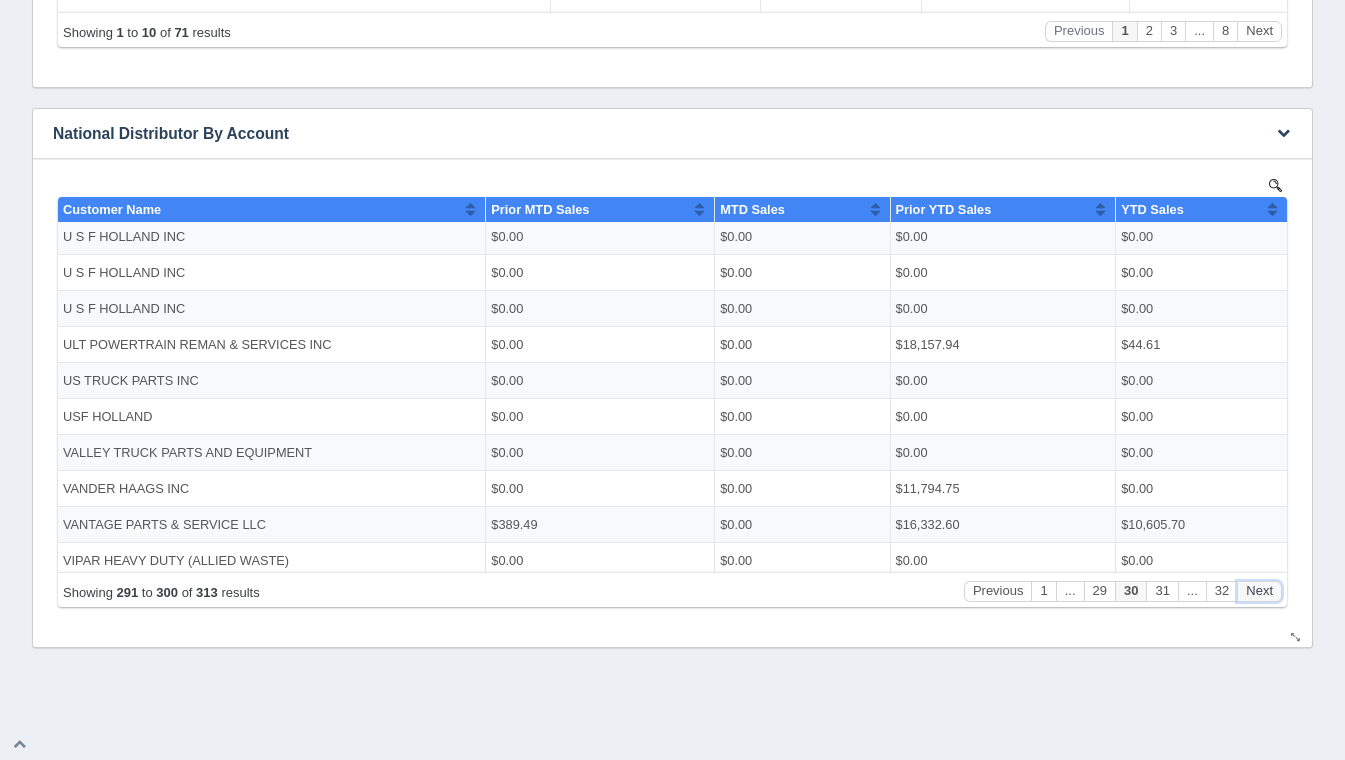click on "Next" at bounding box center [1259, 590] 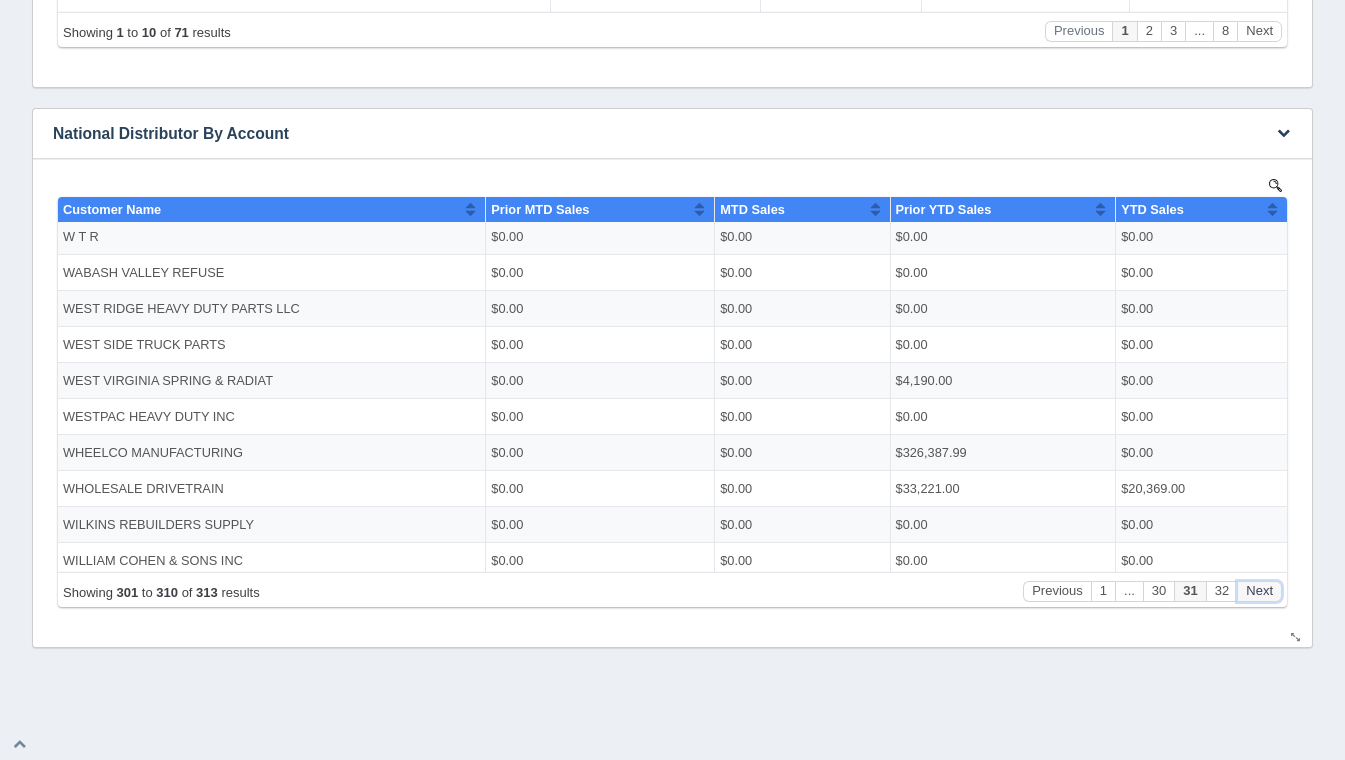 click on "Next" at bounding box center [1259, 590] 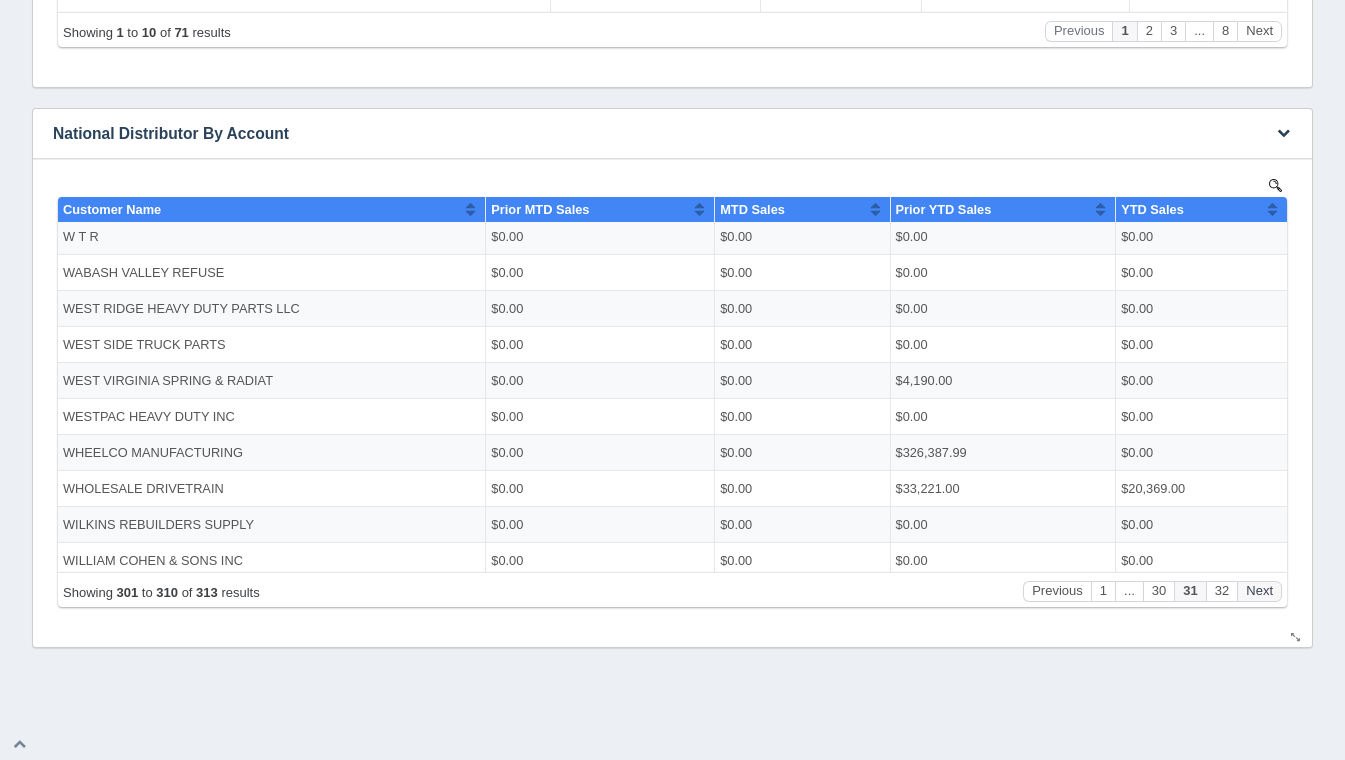 scroll, scrollTop: 0, scrollLeft: 0, axis: both 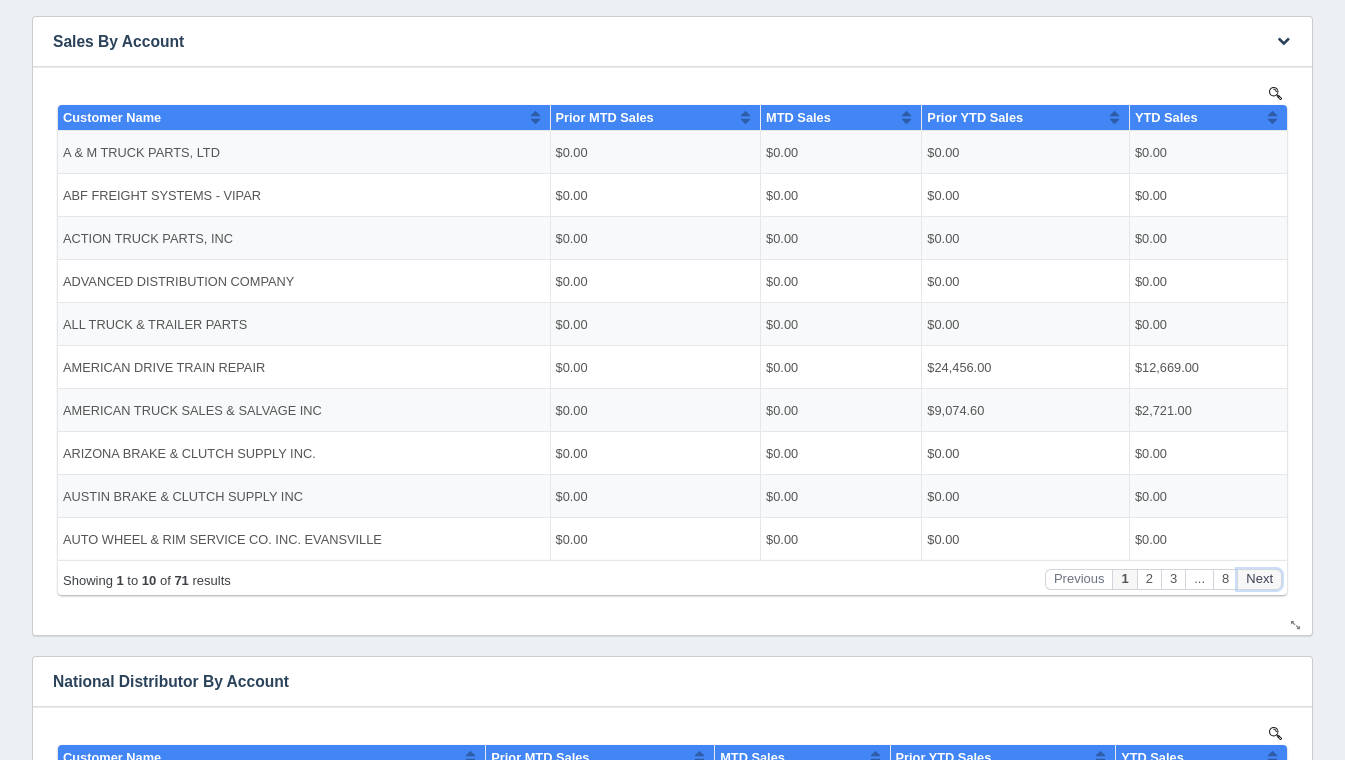 click on "Next" at bounding box center (1259, 578) 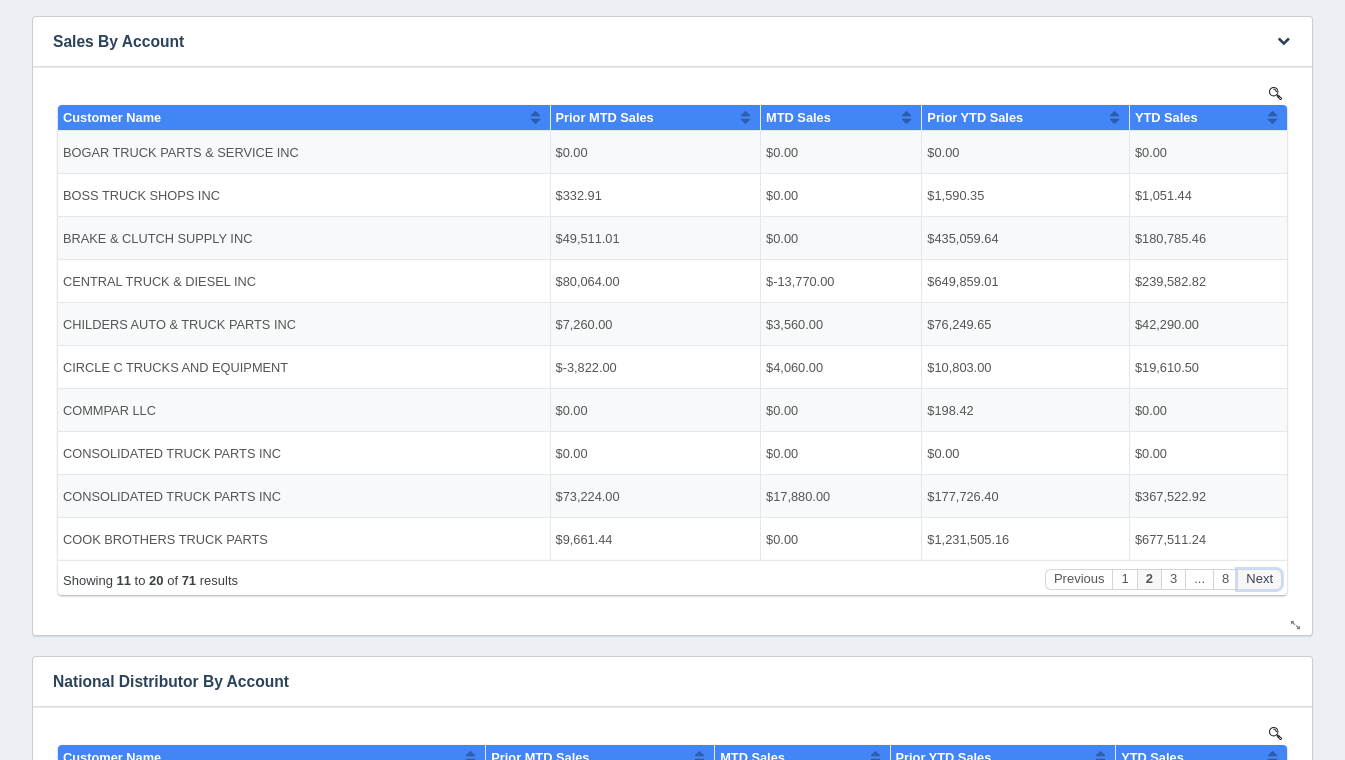 click on "Next" at bounding box center [1259, 578] 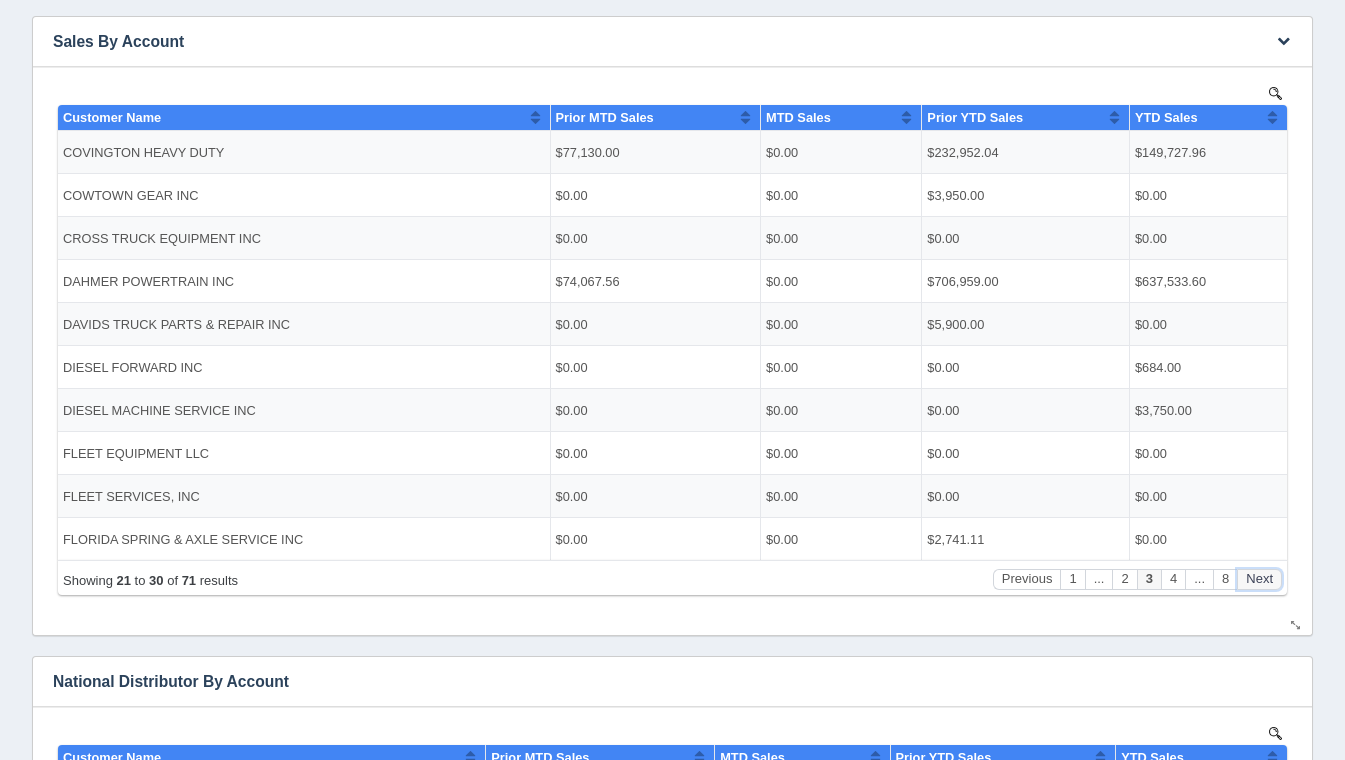 click on "Next" at bounding box center [1259, 578] 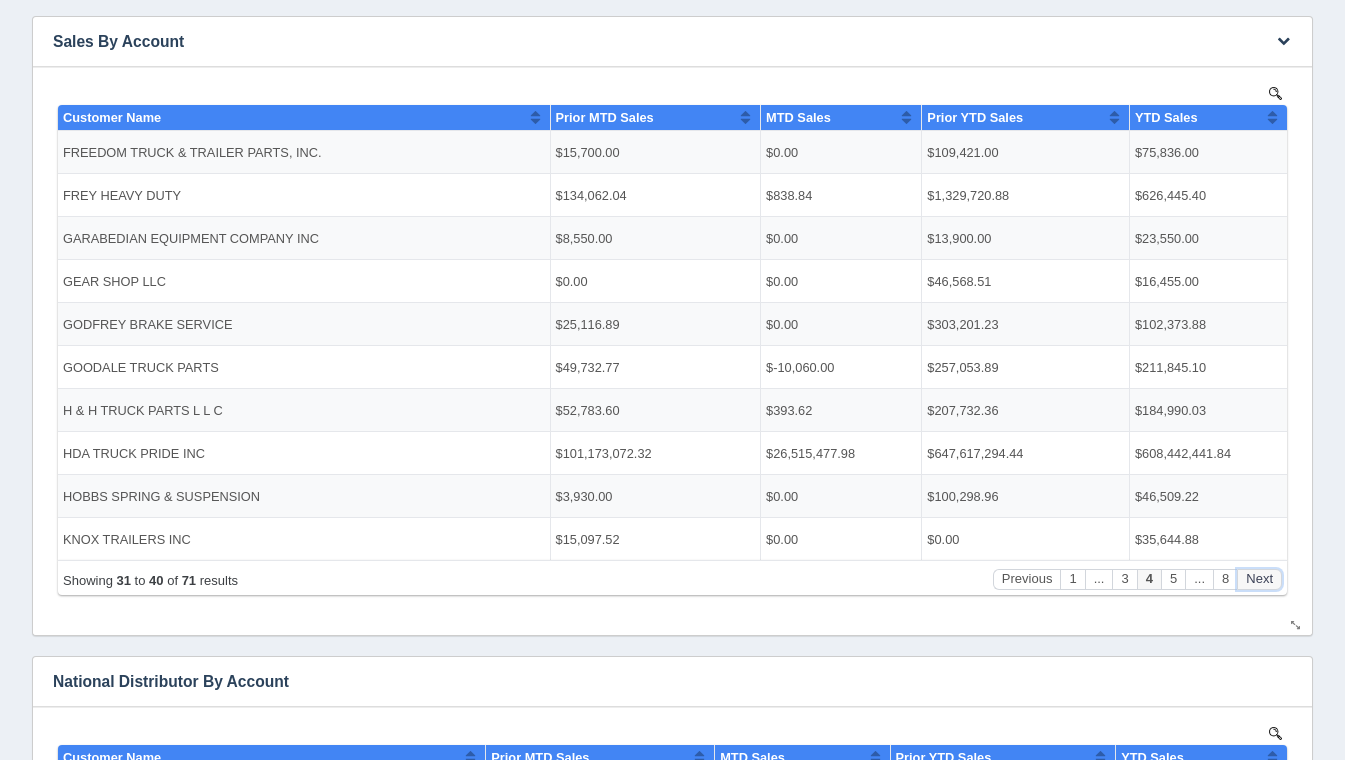 click on "Next" at bounding box center (1259, 578) 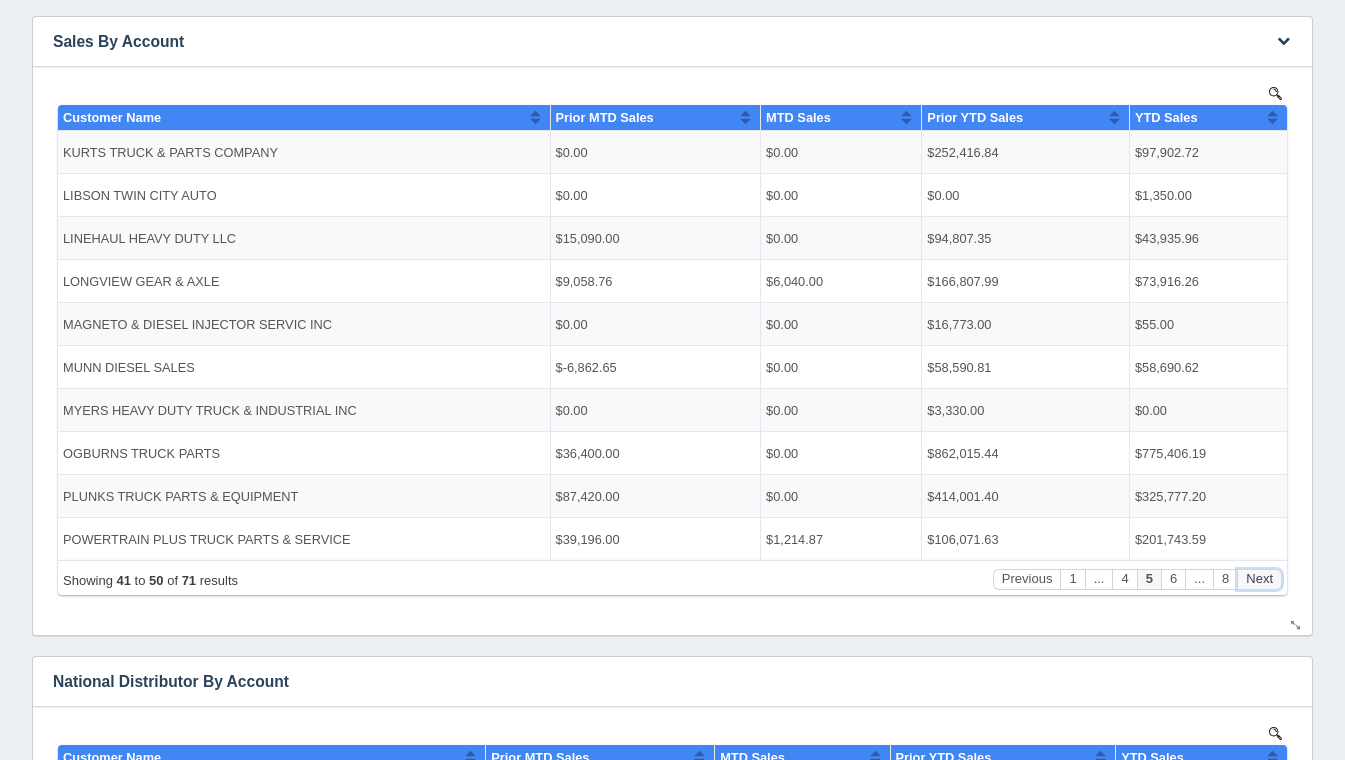 click on "Next" at bounding box center [1259, 578] 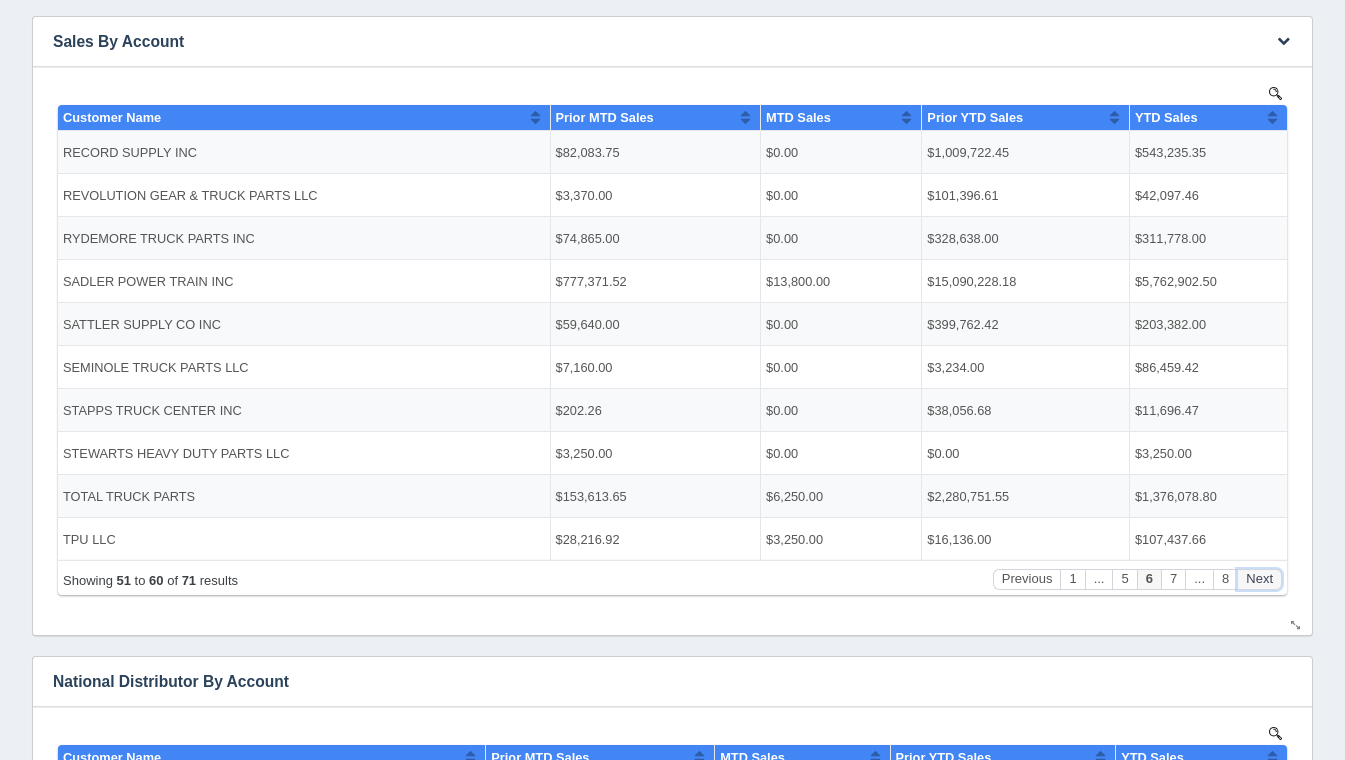 click on "Next" at bounding box center (1259, 578) 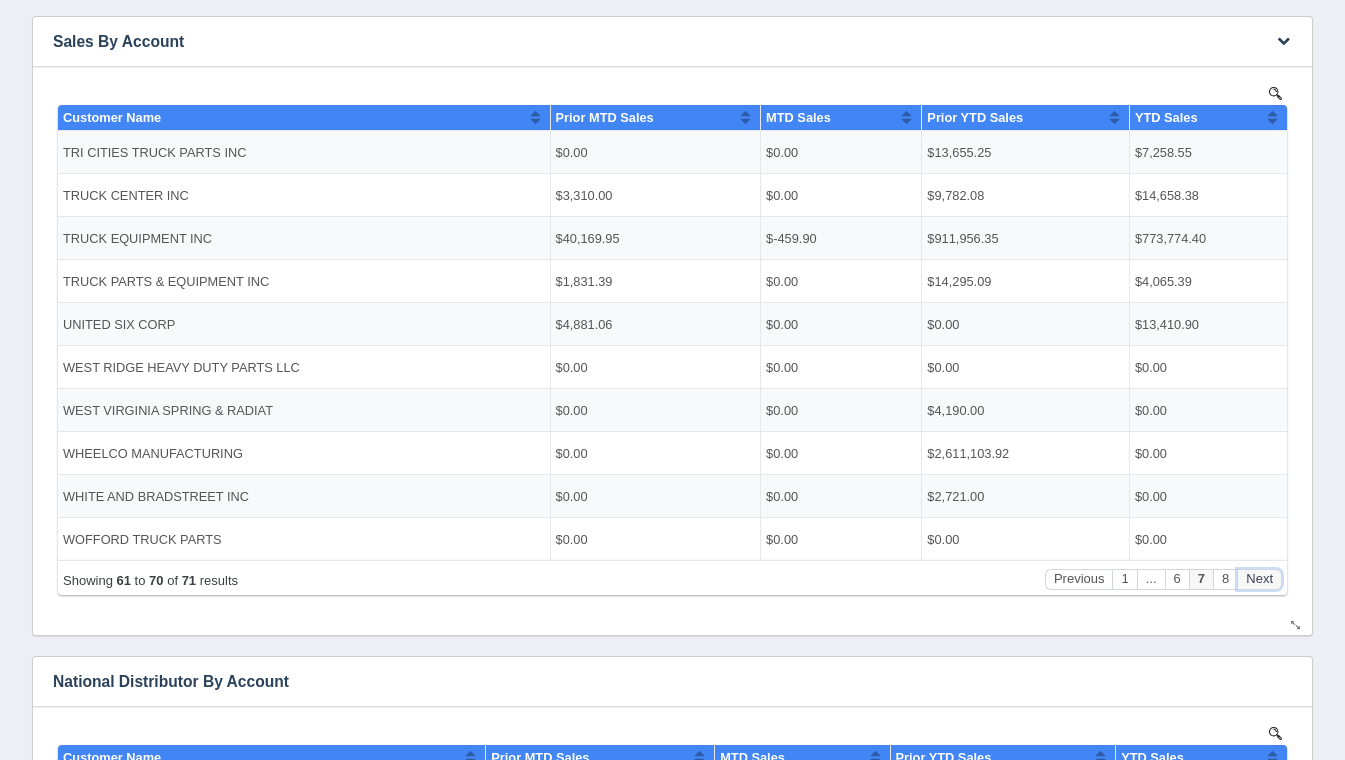 click on "Next" at bounding box center (1259, 578) 